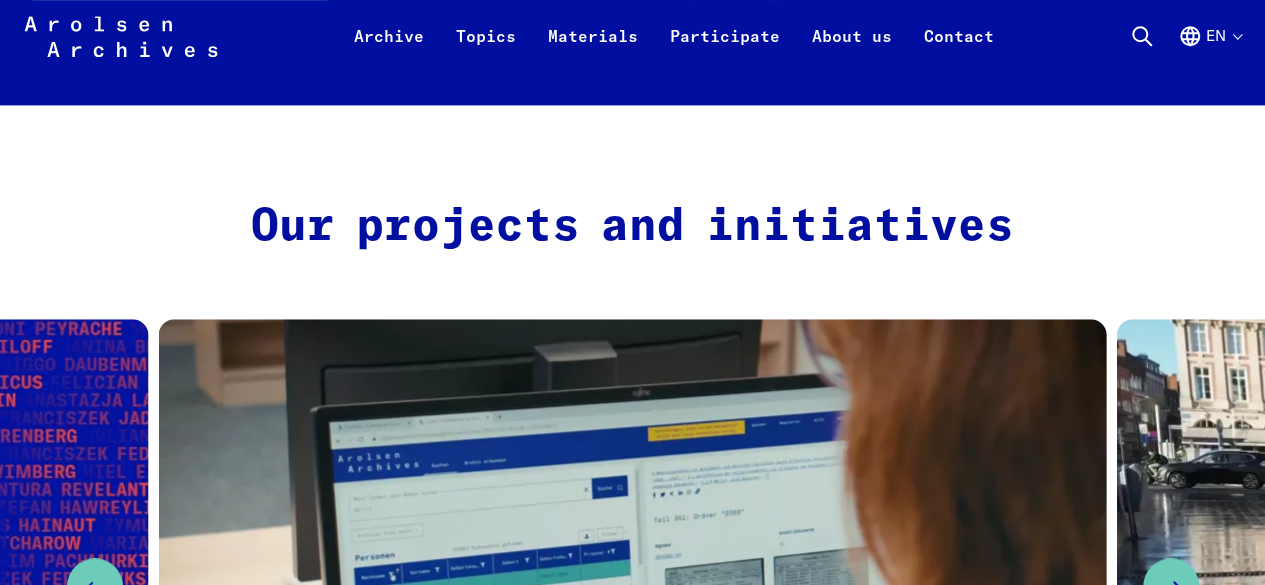 scroll, scrollTop: 500, scrollLeft: 0, axis: vertical 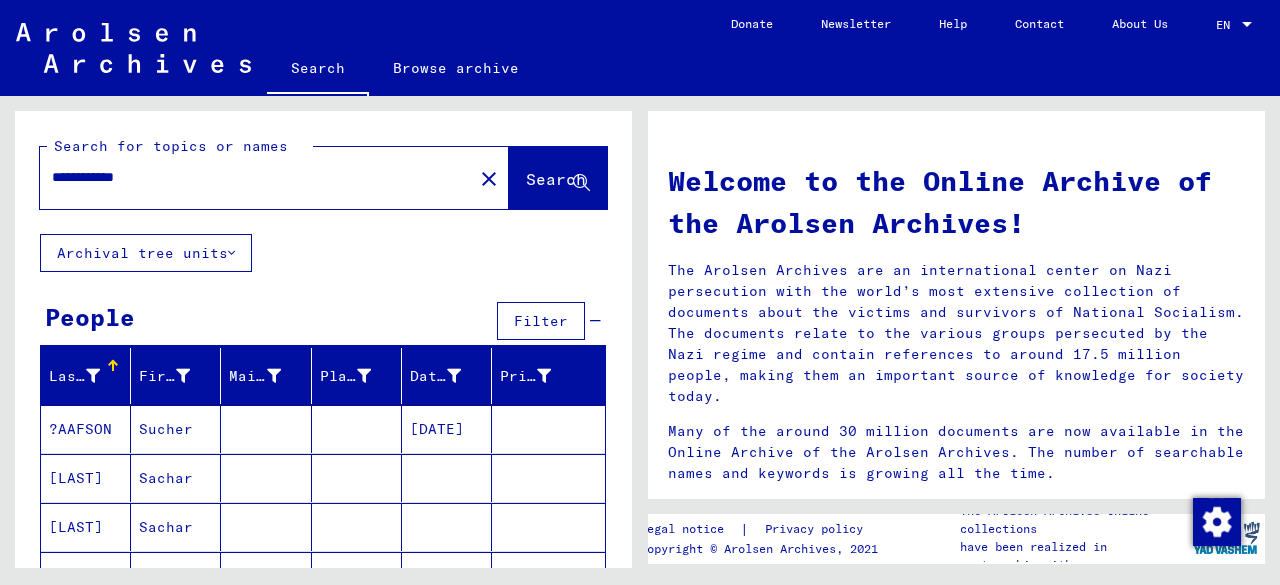 click on "**********" at bounding box center [250, 177] 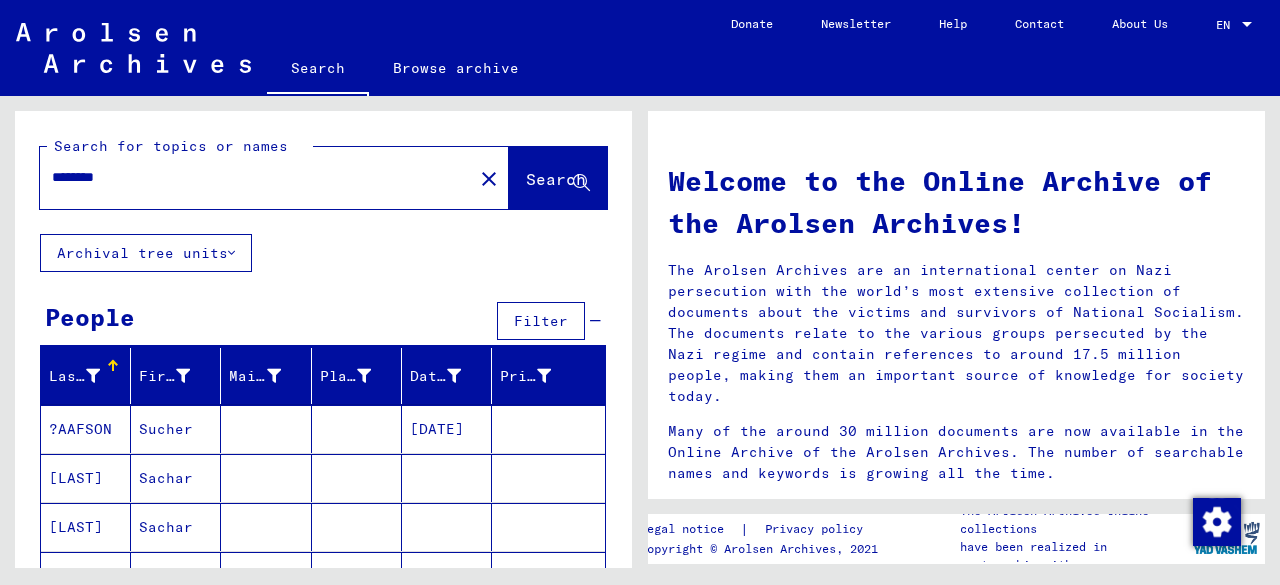 type on "********" 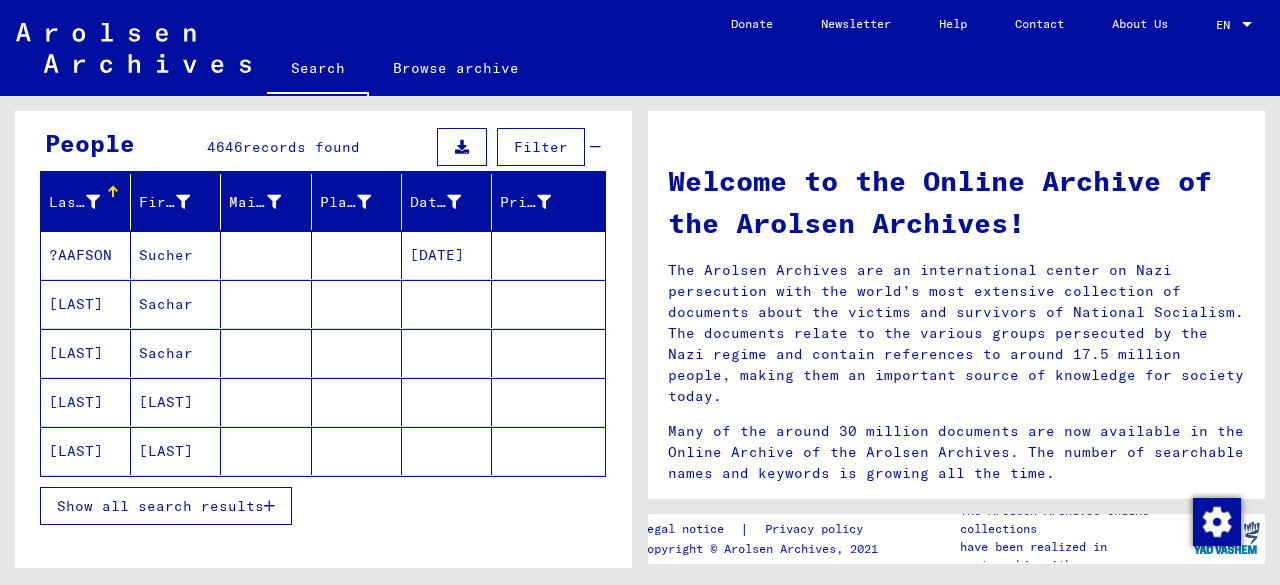 scroll, scrollTop: 288, scrollLeft: 0, axis: vertical 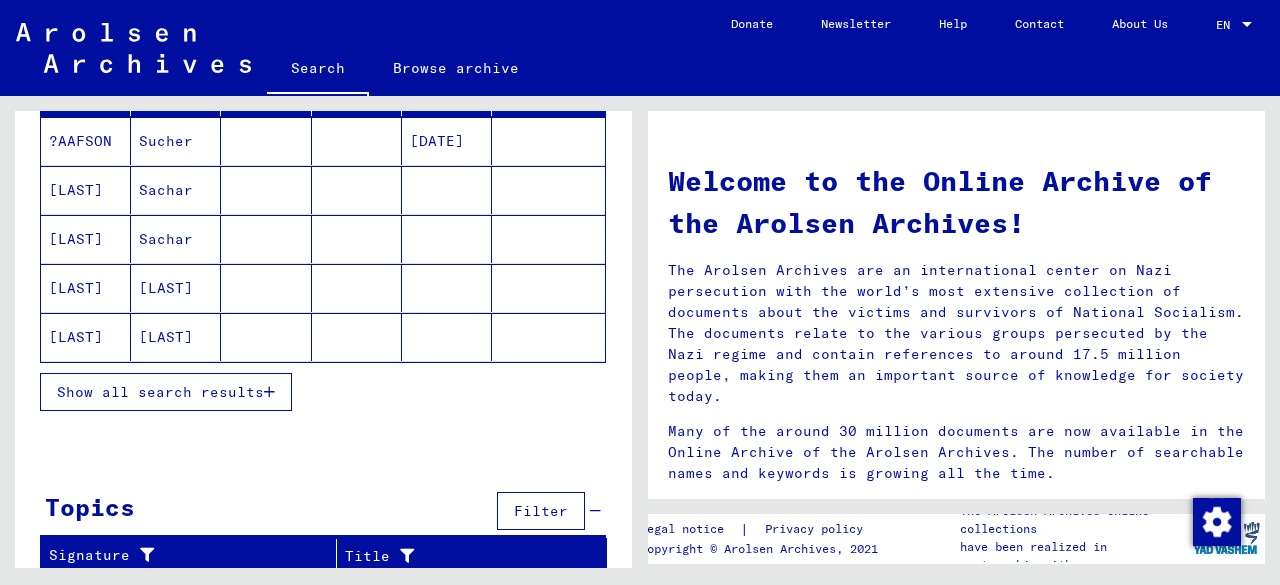 click on "Show all search results" at bounding box center (160, 392) 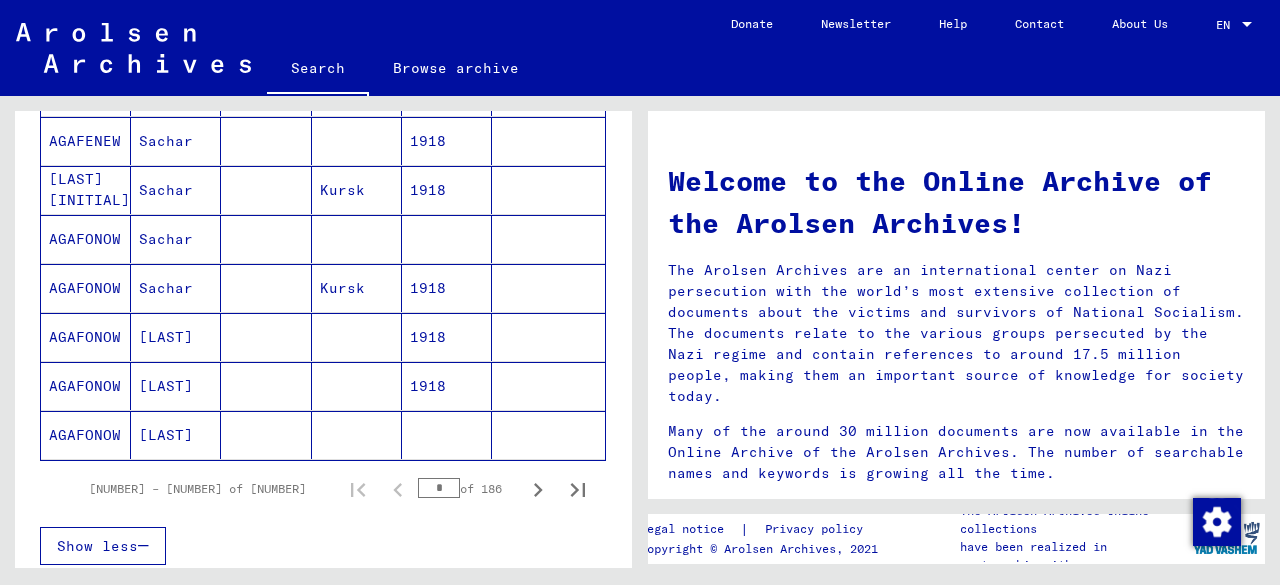 scroll, scrollTop: 1302, scrollLeft: 0, axis: vertical 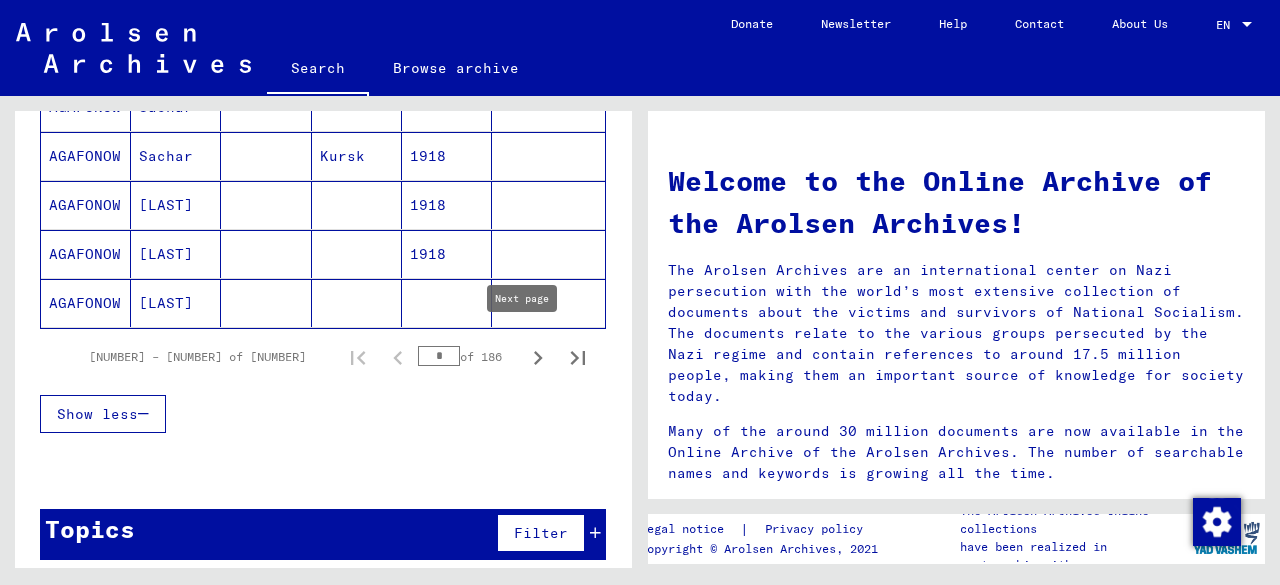 click 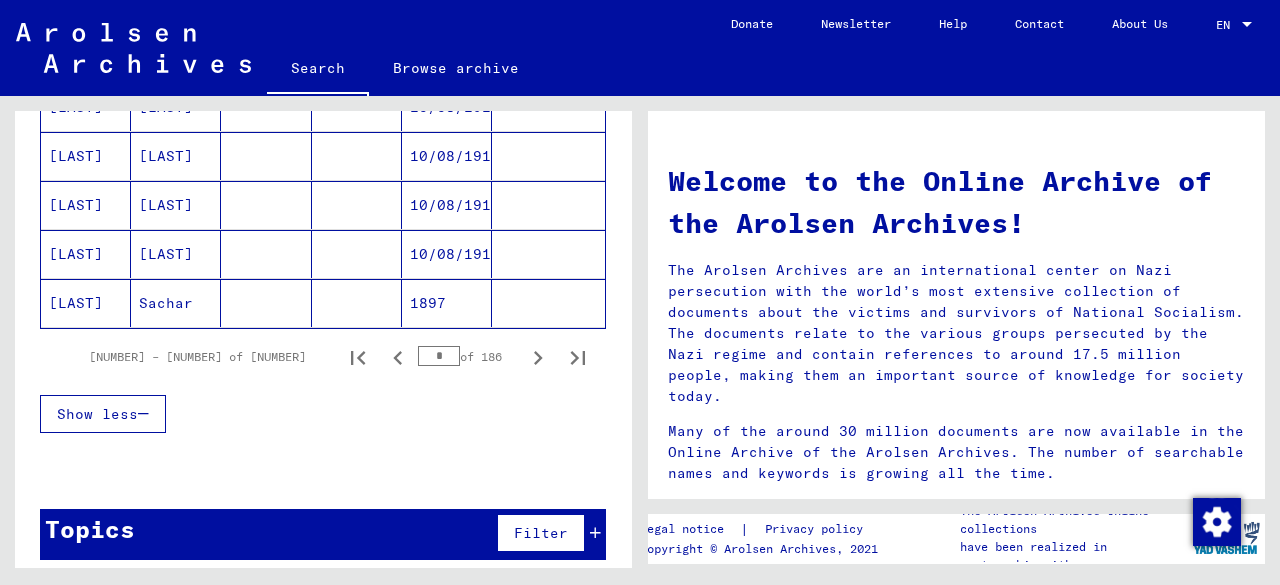 click 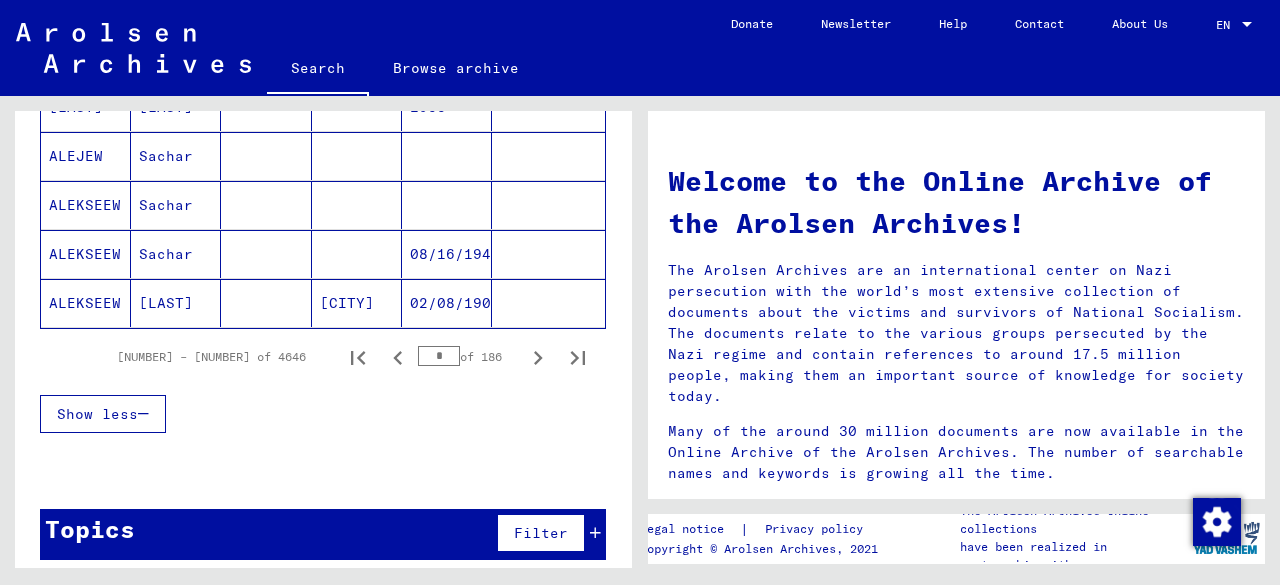 click 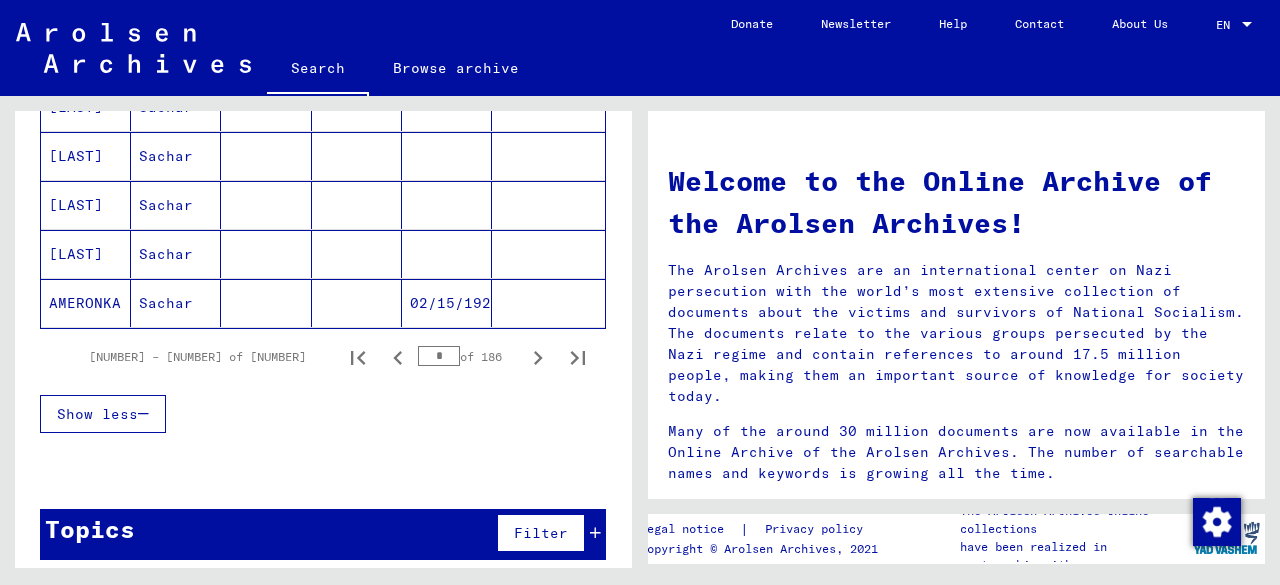 click 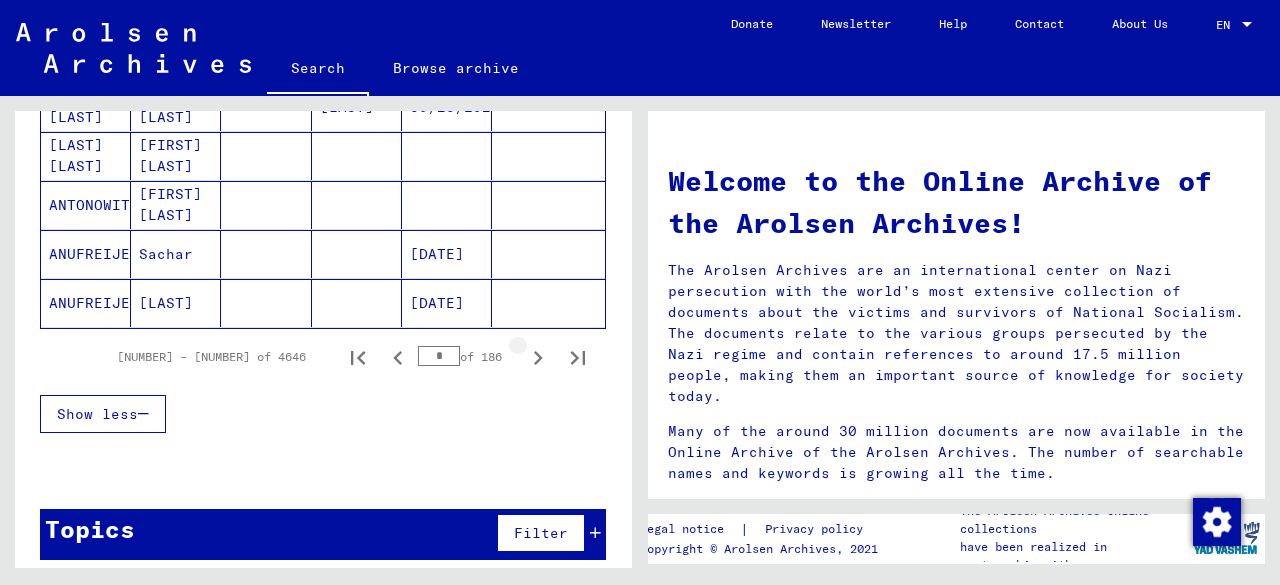 click 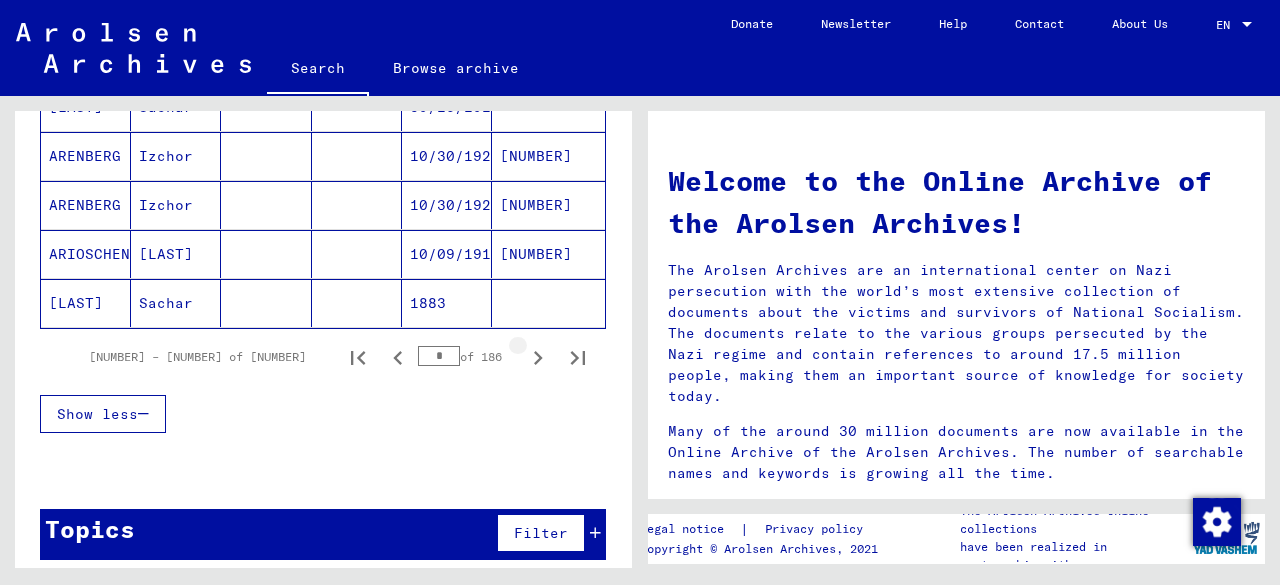 click 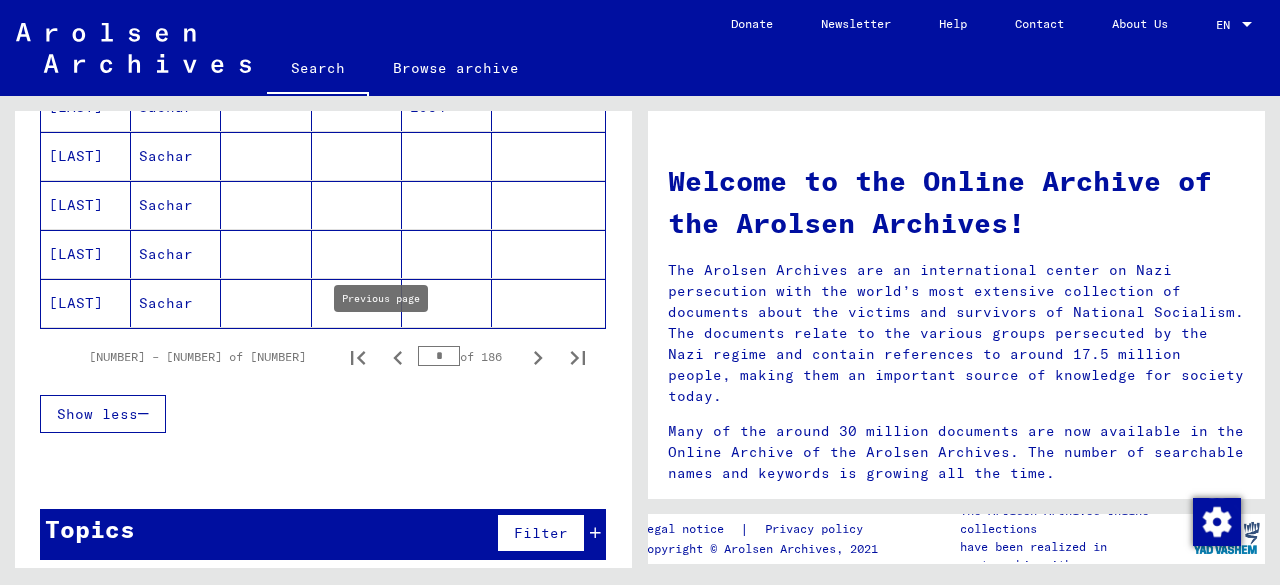 click 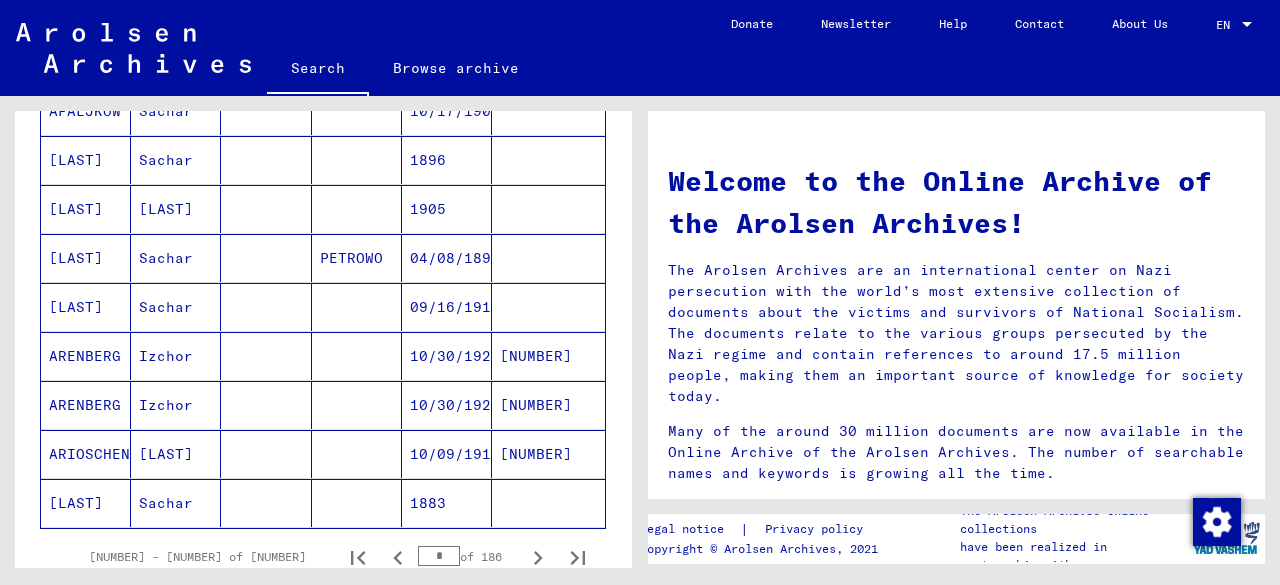 scroll, scrollTop: 1202, scrollLeft: 0, axis: vertical 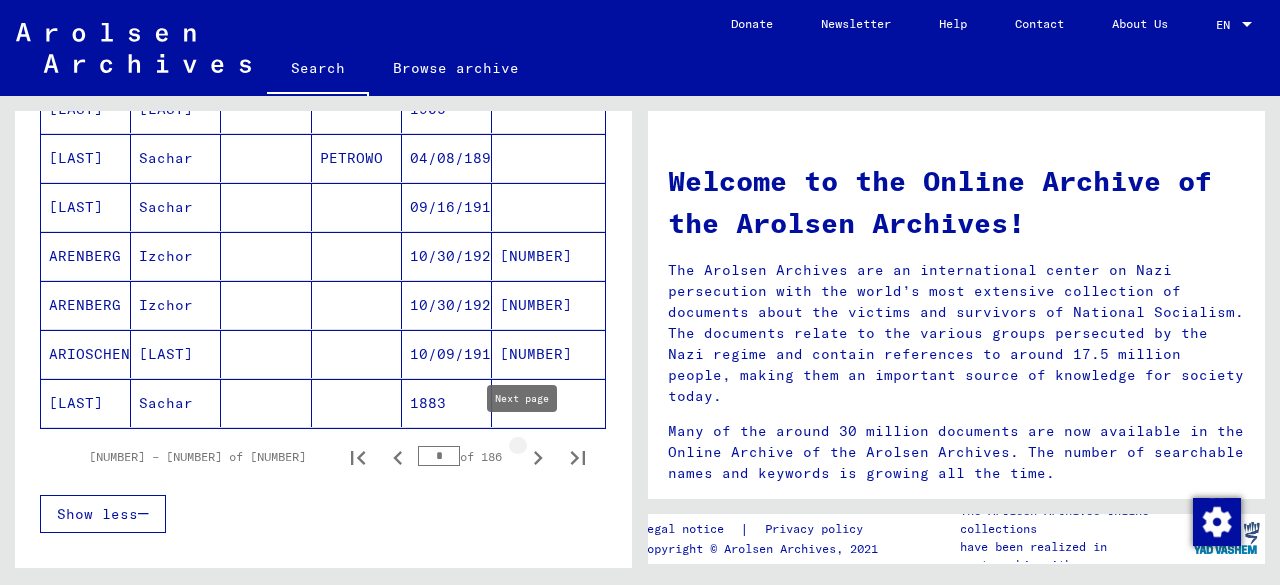 click 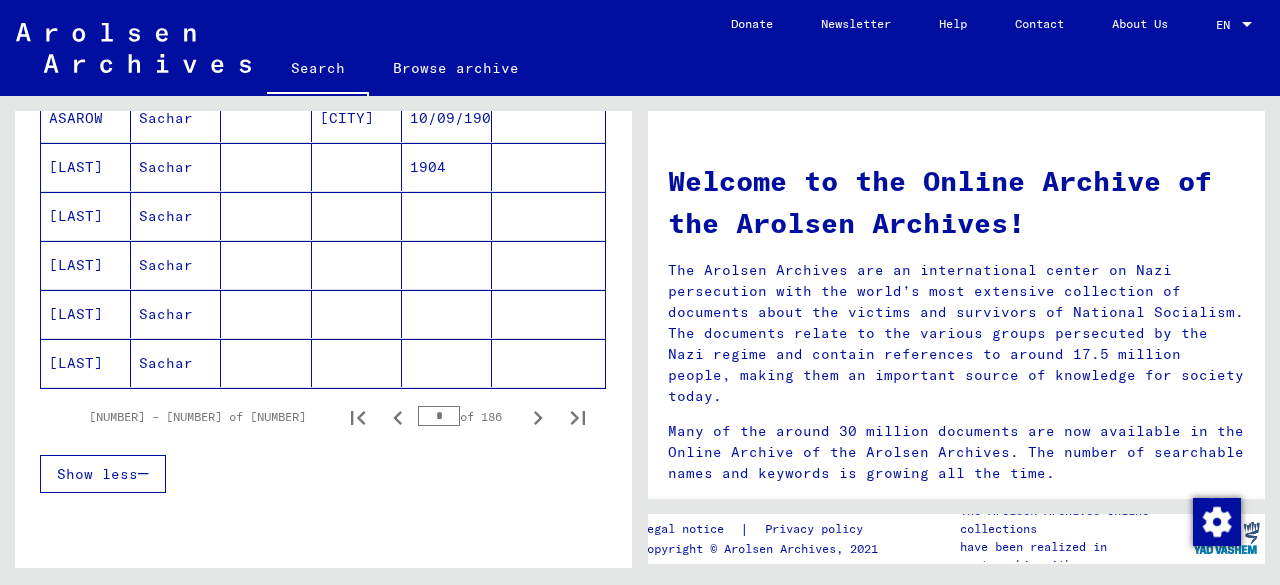 scroll, scrollTop: 1302, scrollLeft: 0, axis: vertical 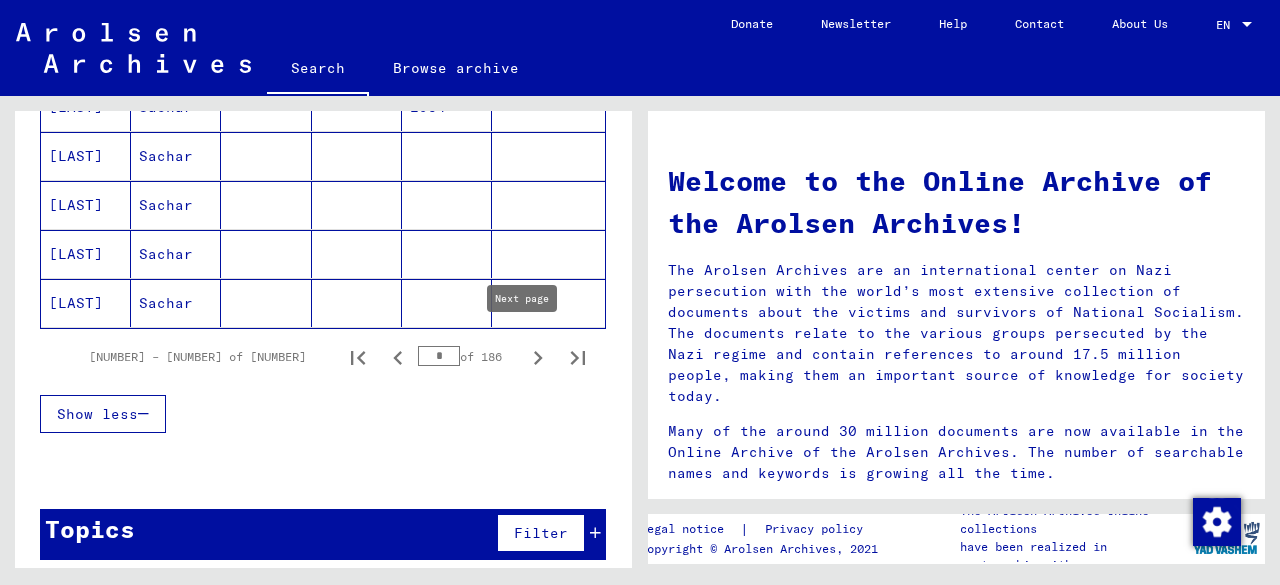 click 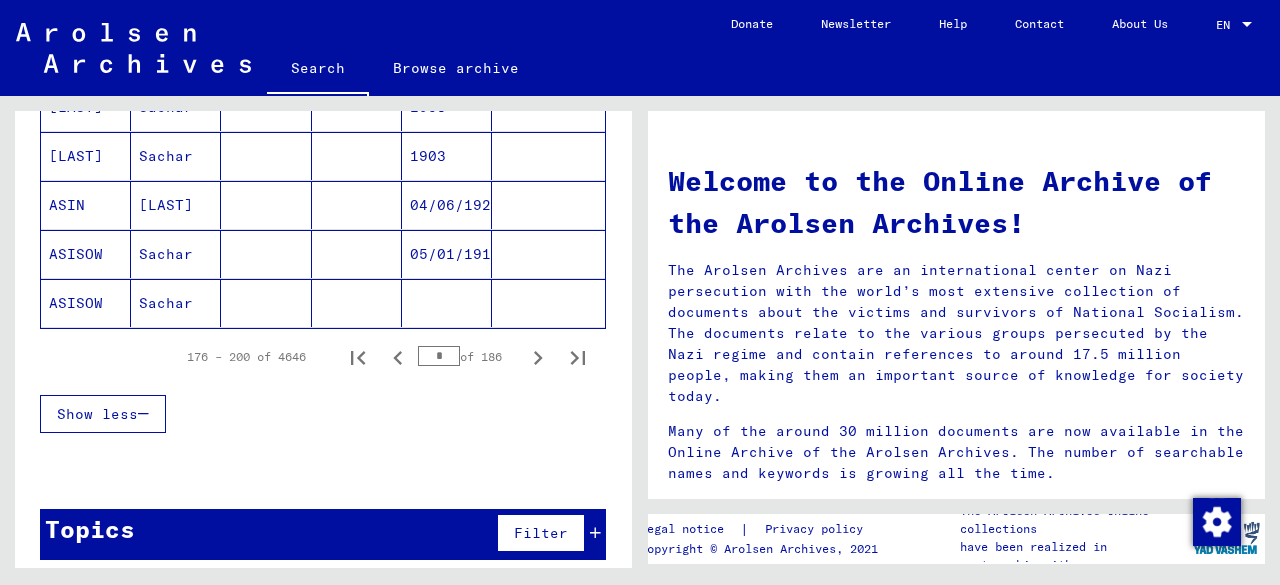 click 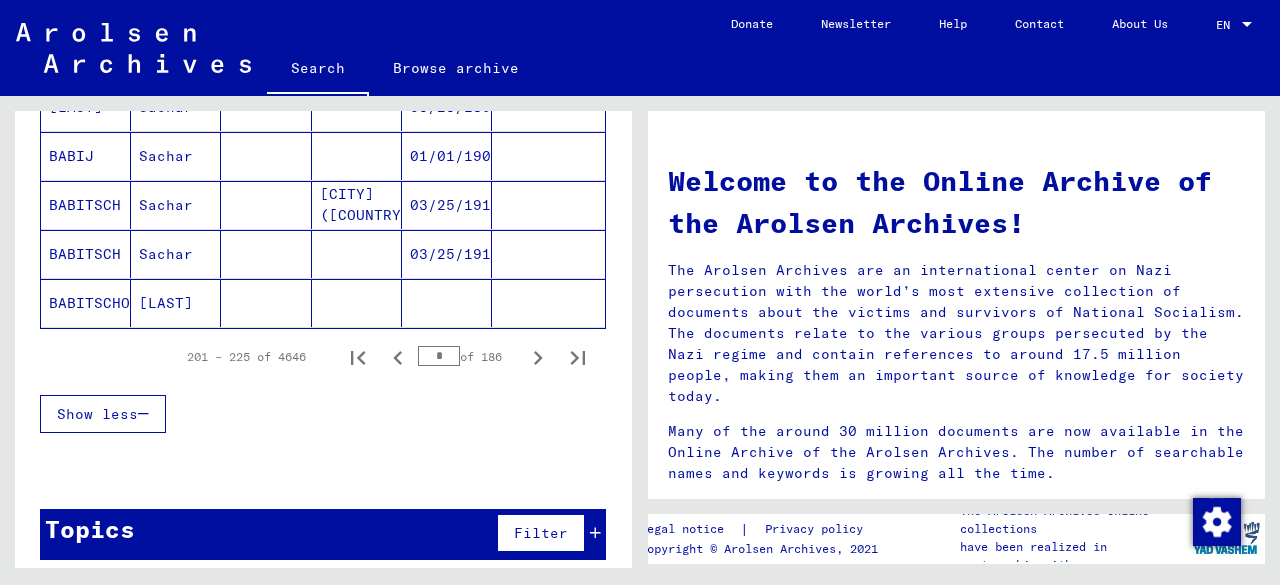 click 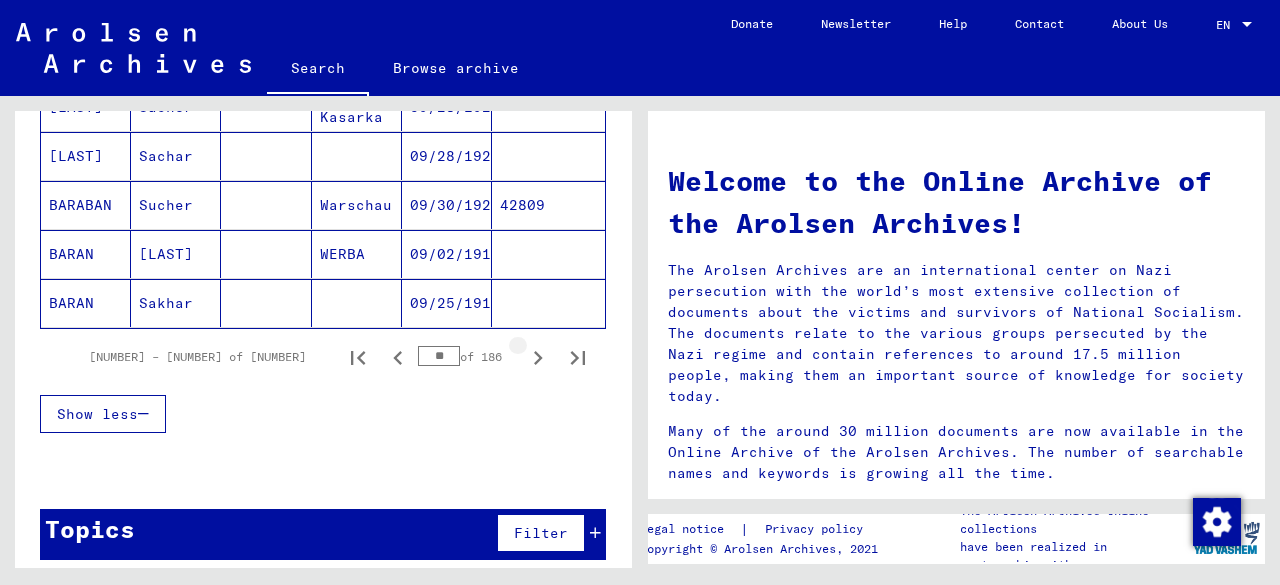 click 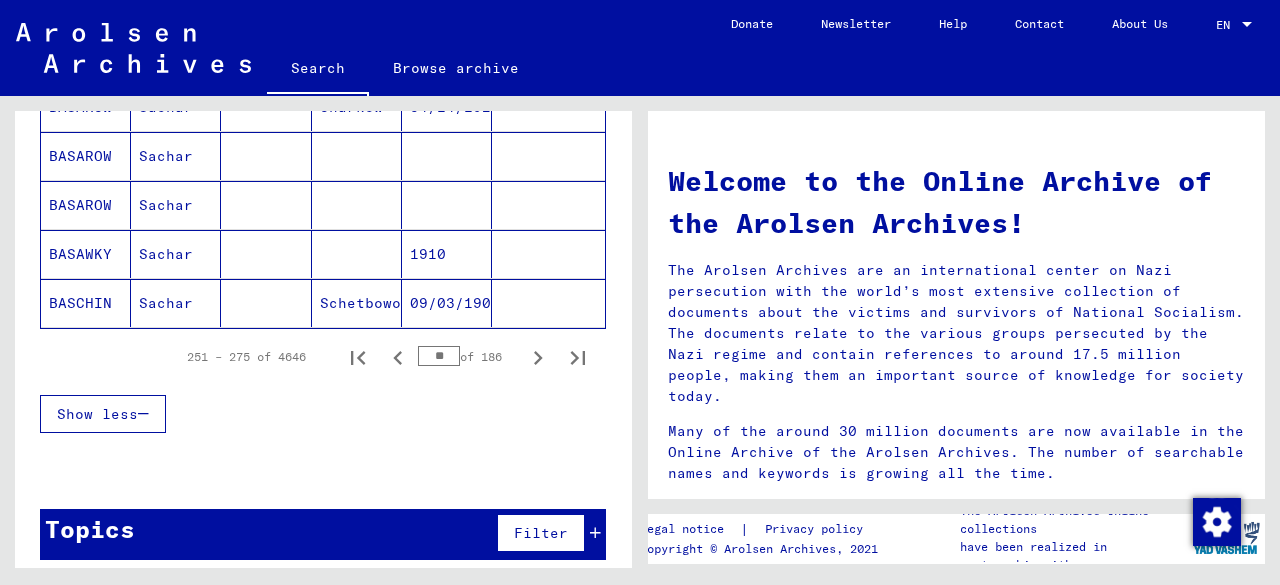 click 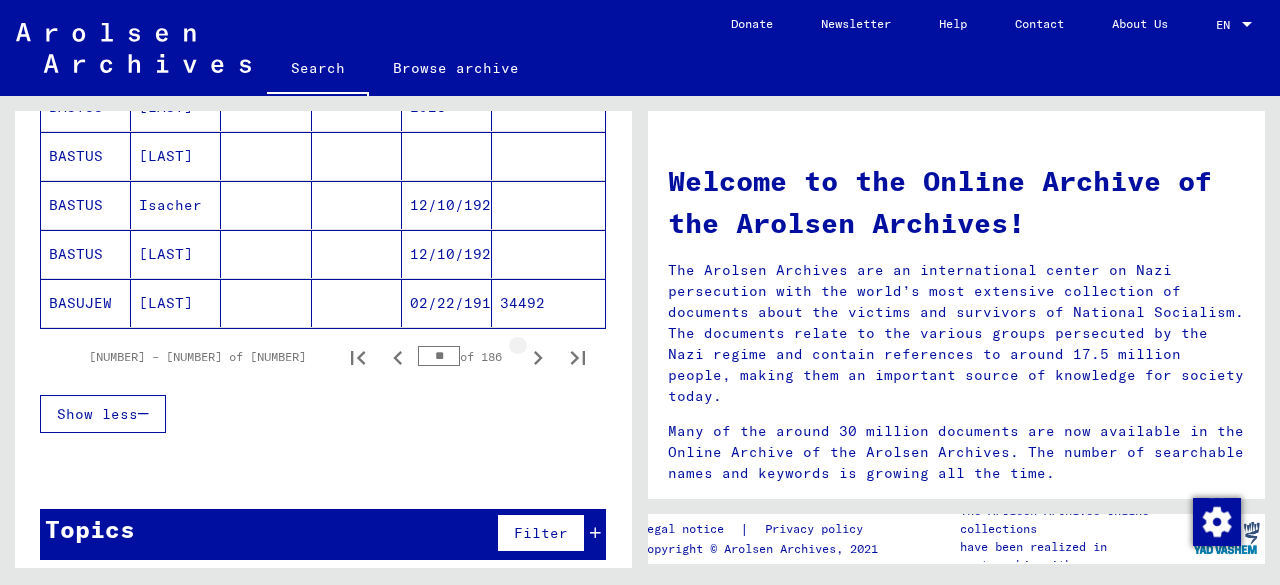 click 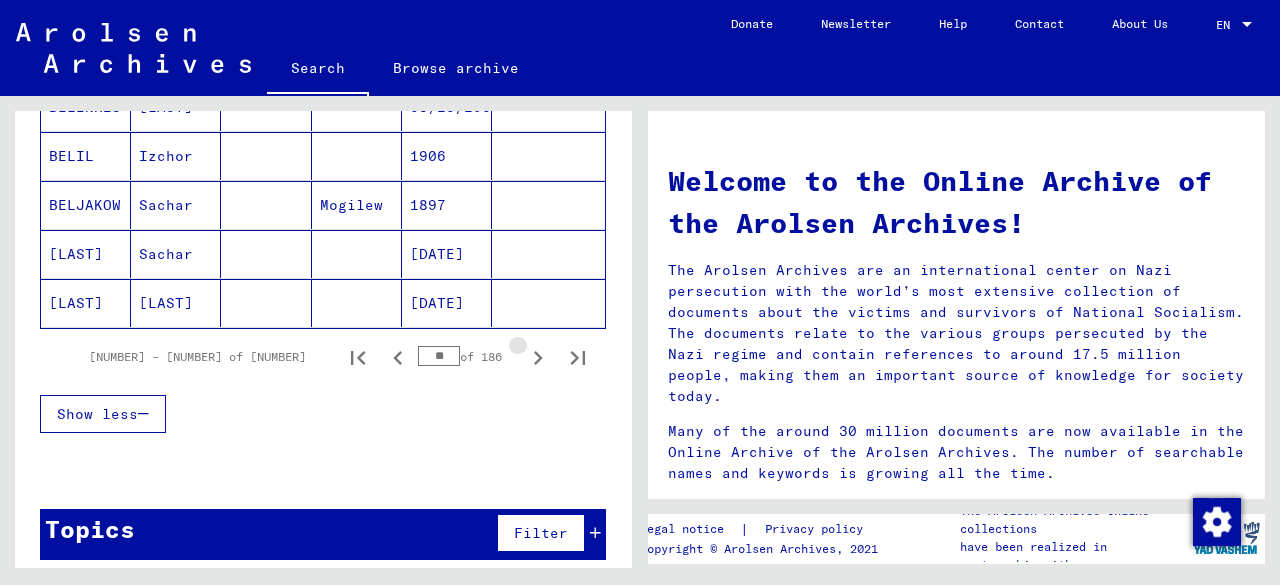 click 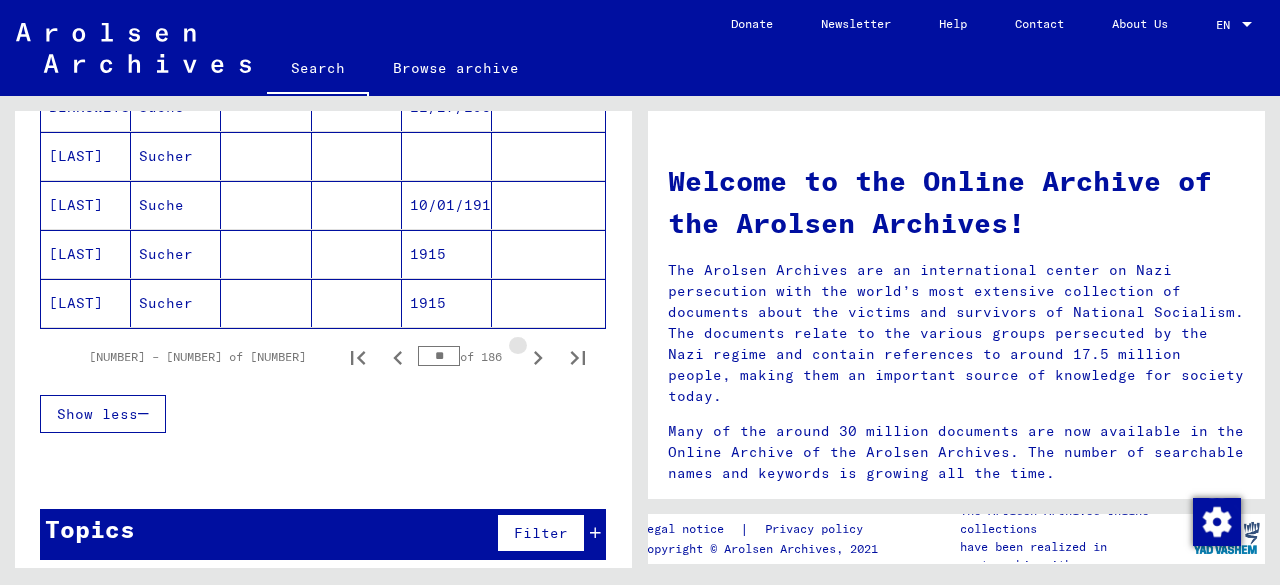 click 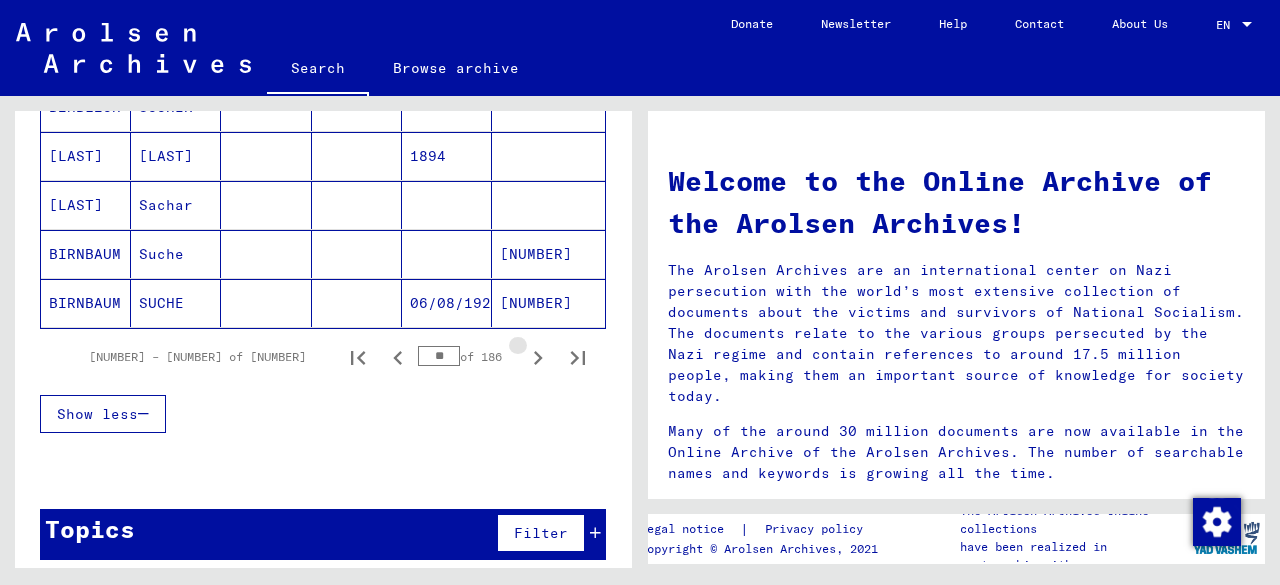 click 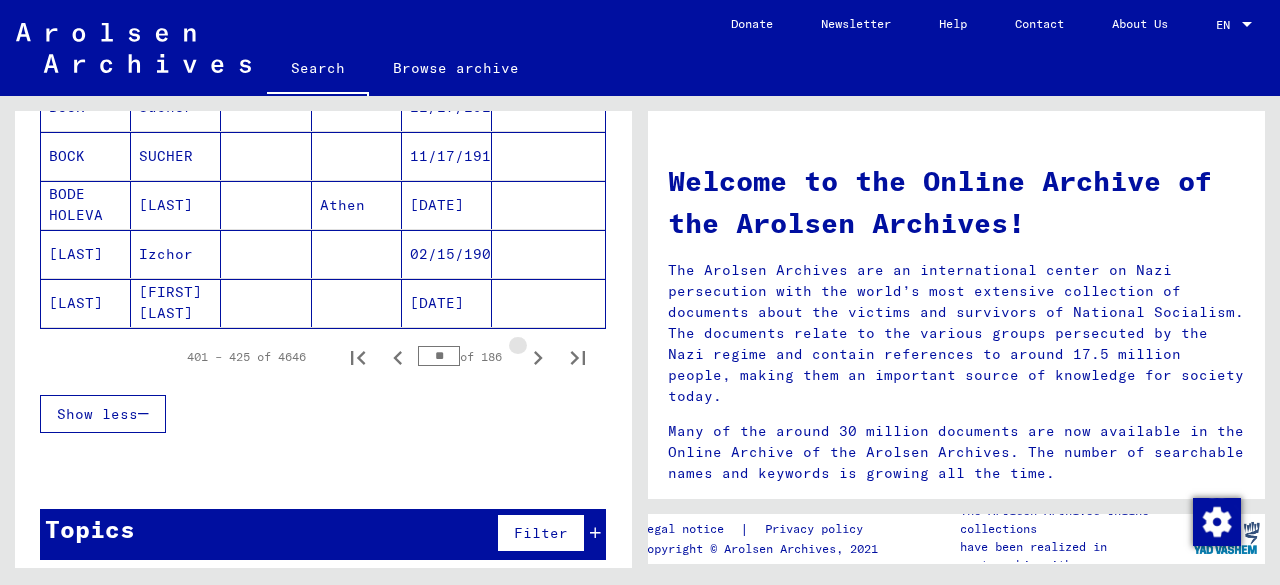 click 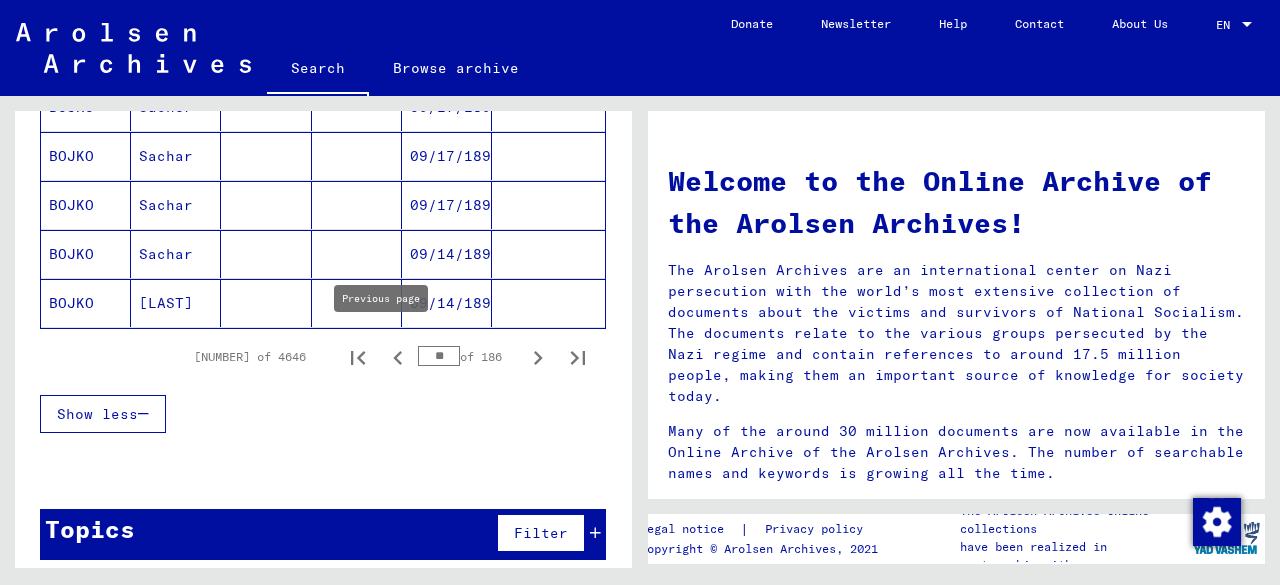click 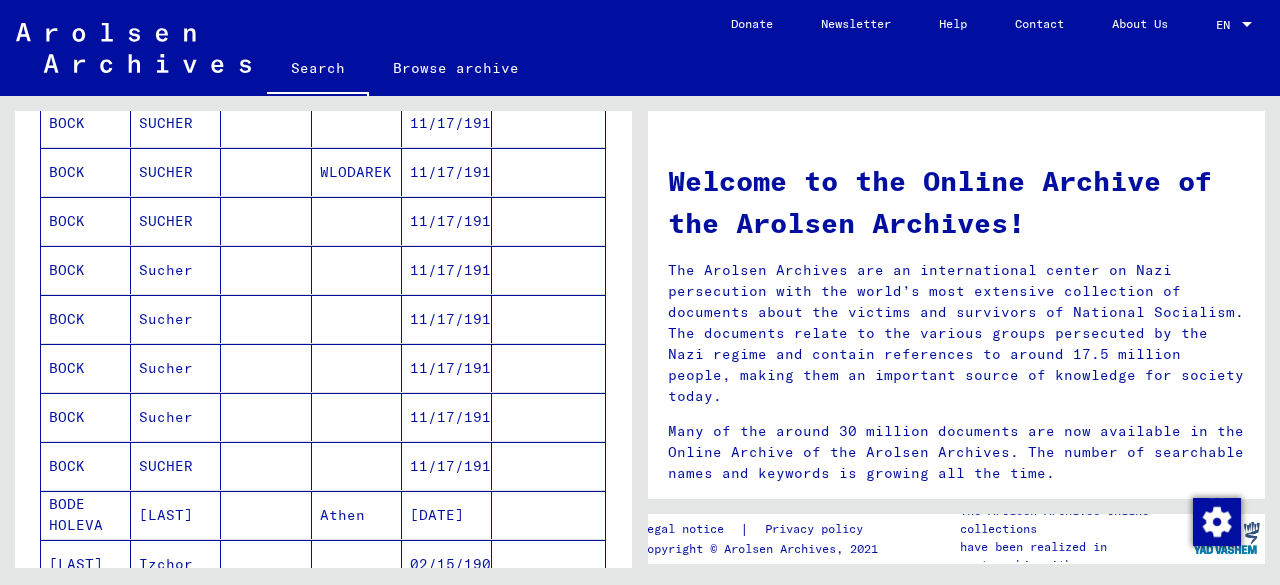 scroll, scrollTop: 1202, scrollLeft: 0, axis: vertical 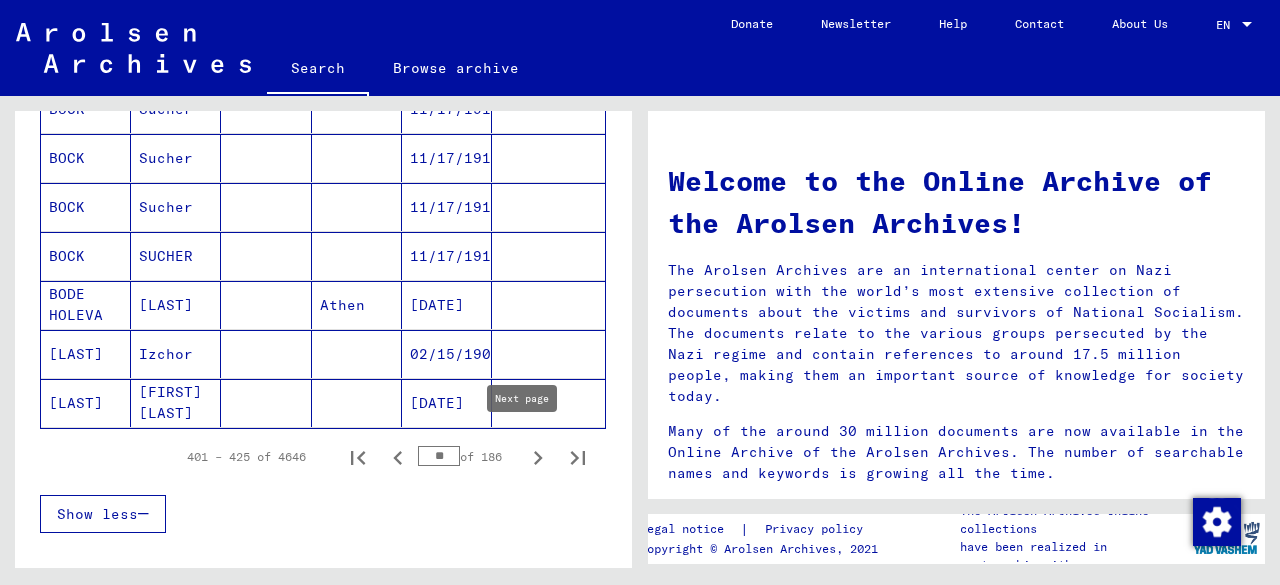 click 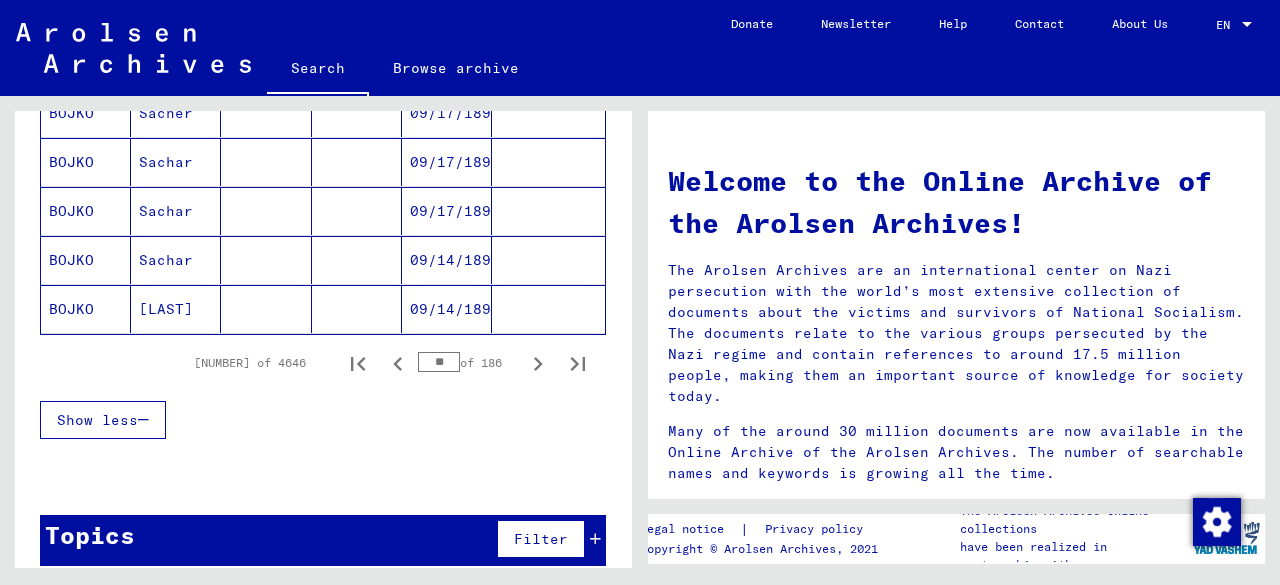 scroll, scrollTop: 1302, scrollLeft: 0, axis: vertical 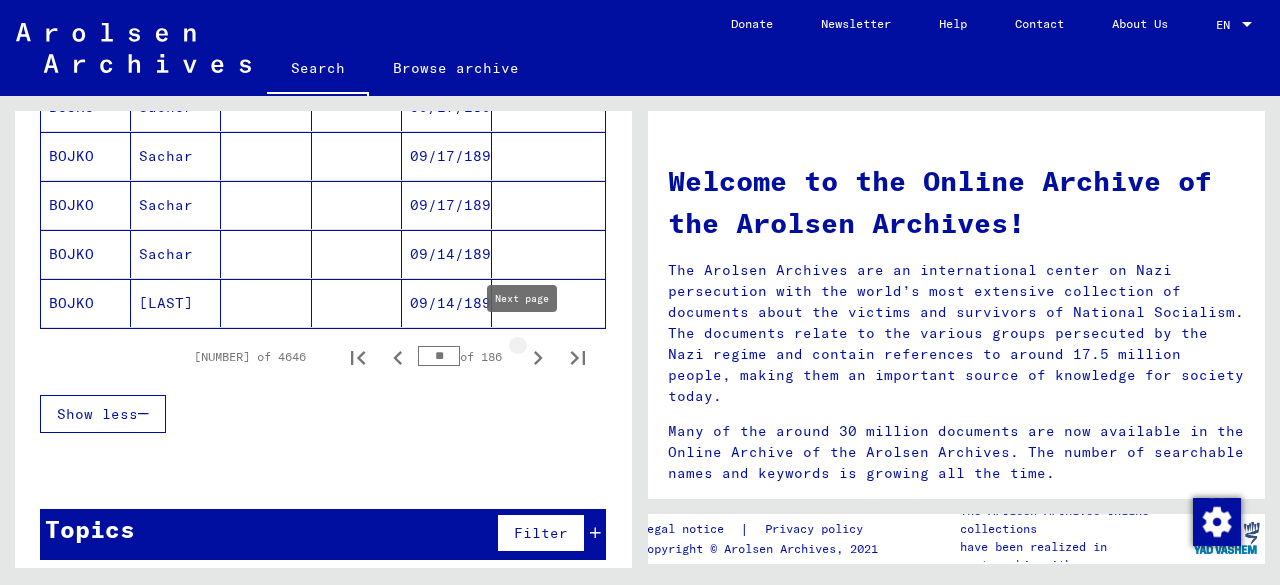 click 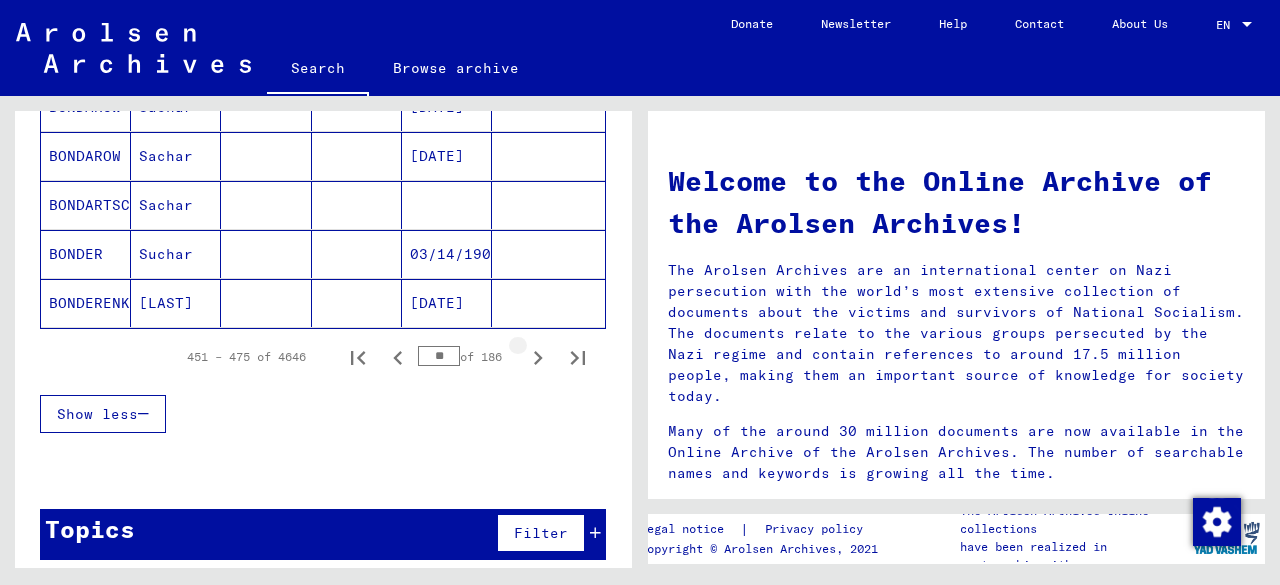 click 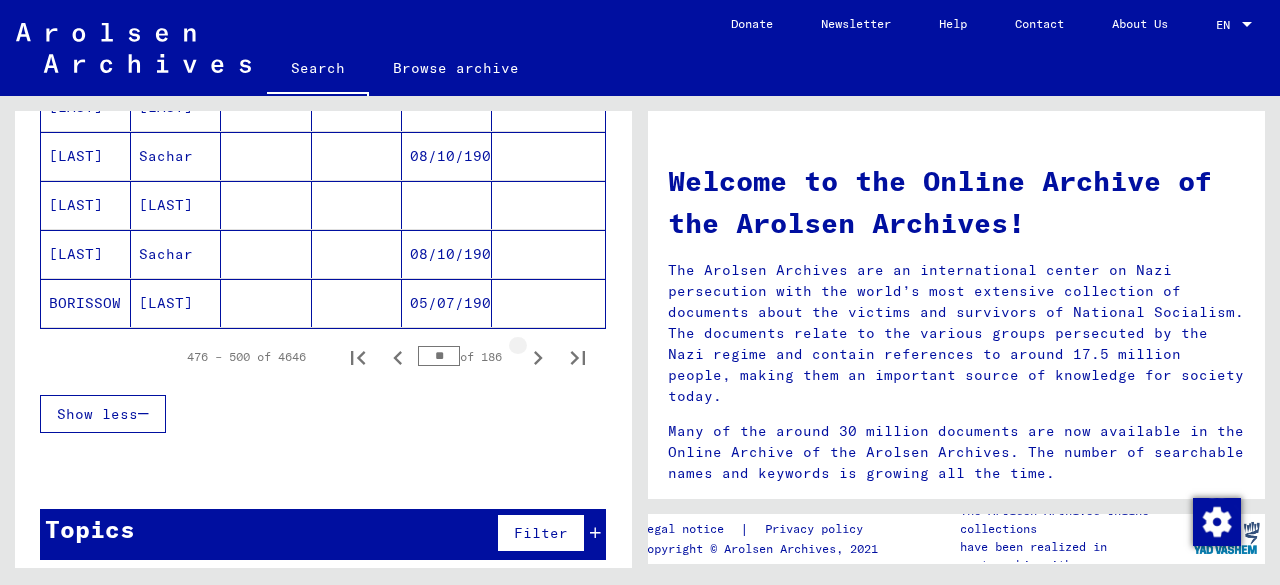 click 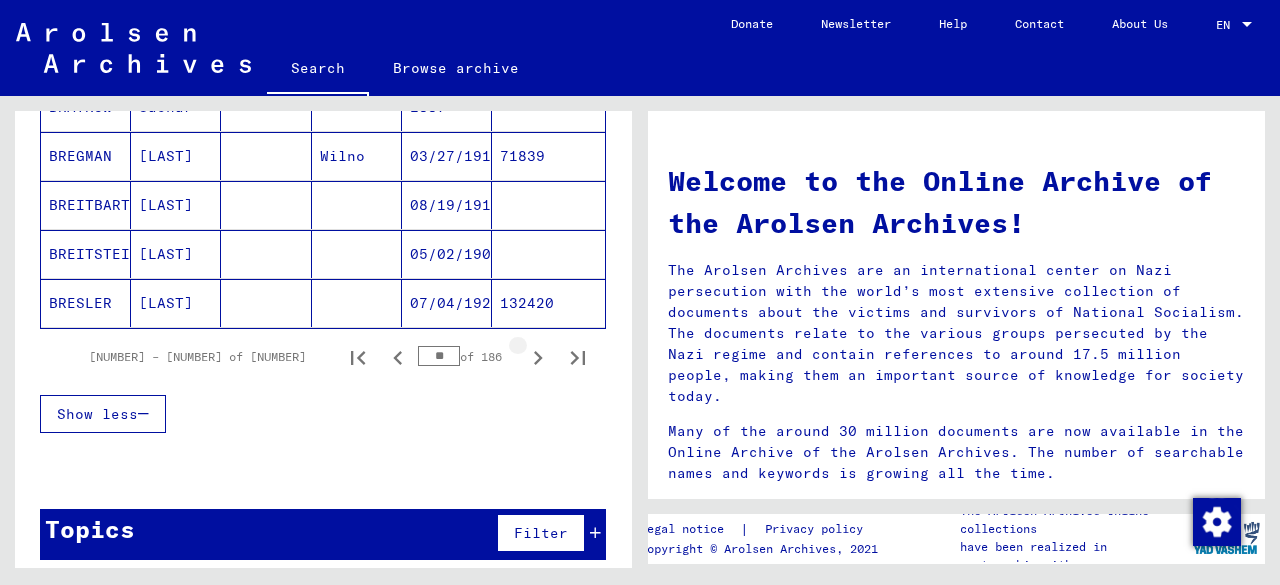 click 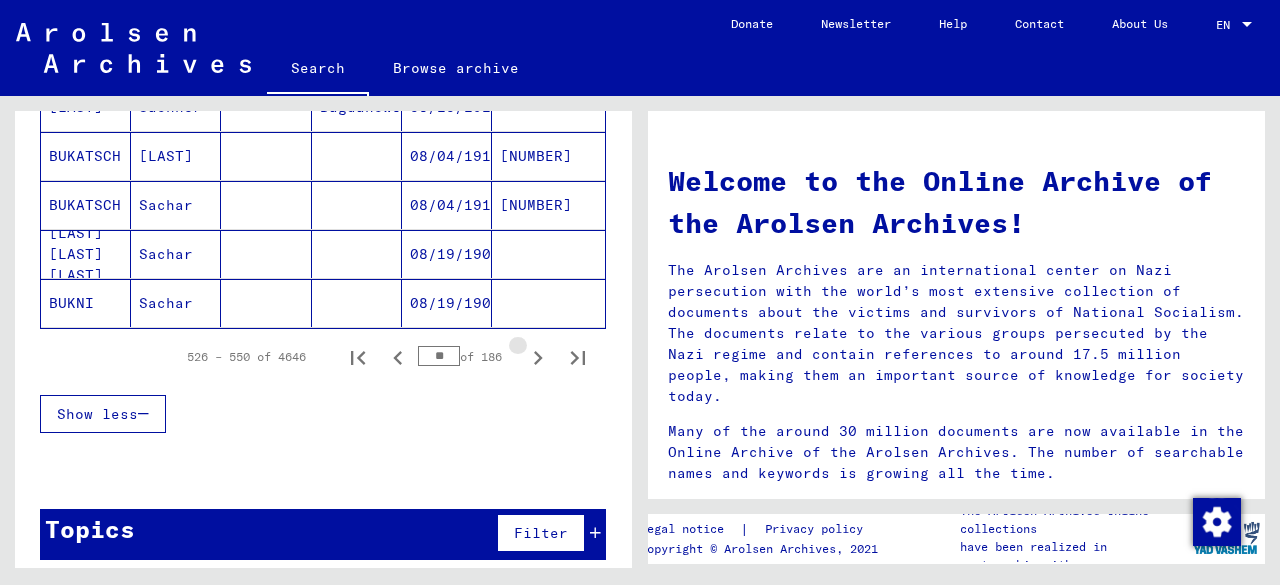 click 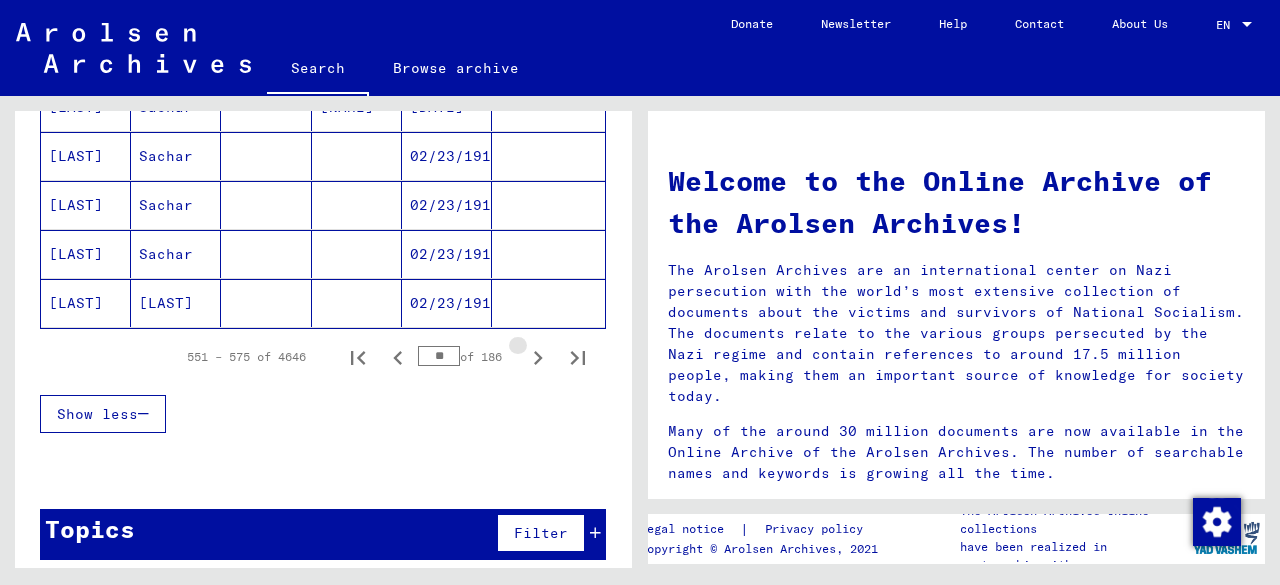 click 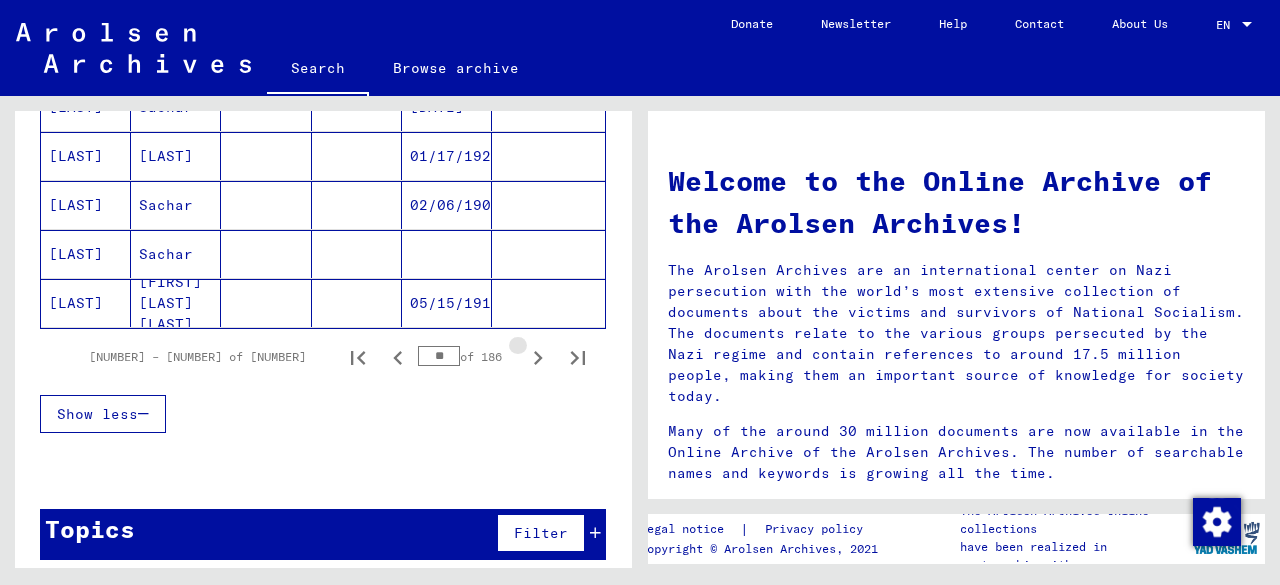 click 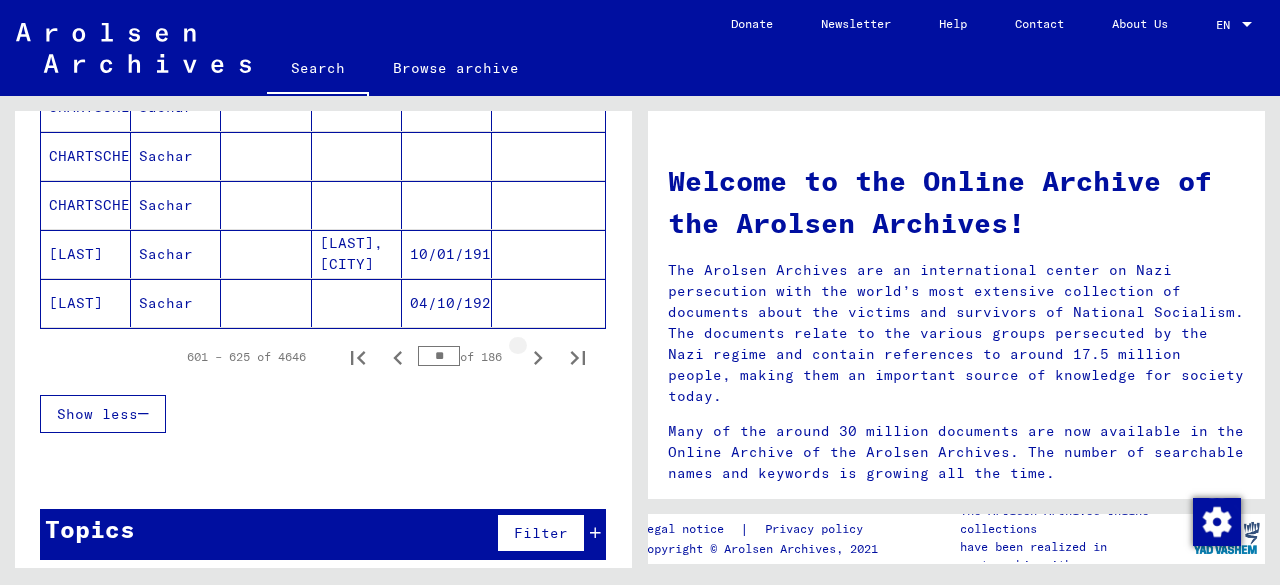 click 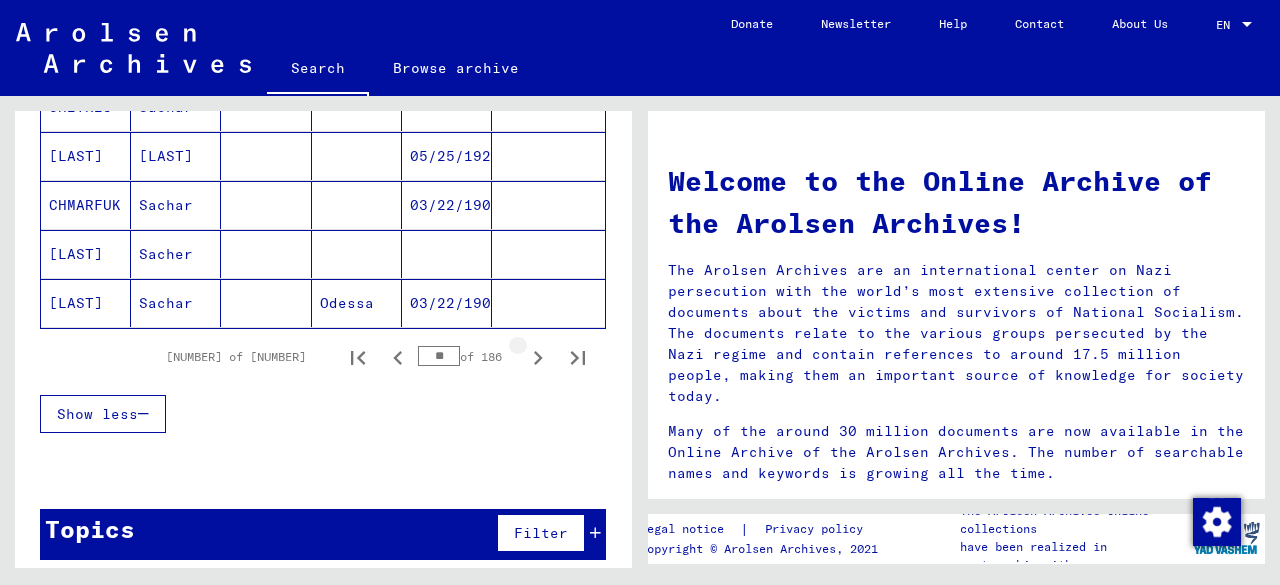 click 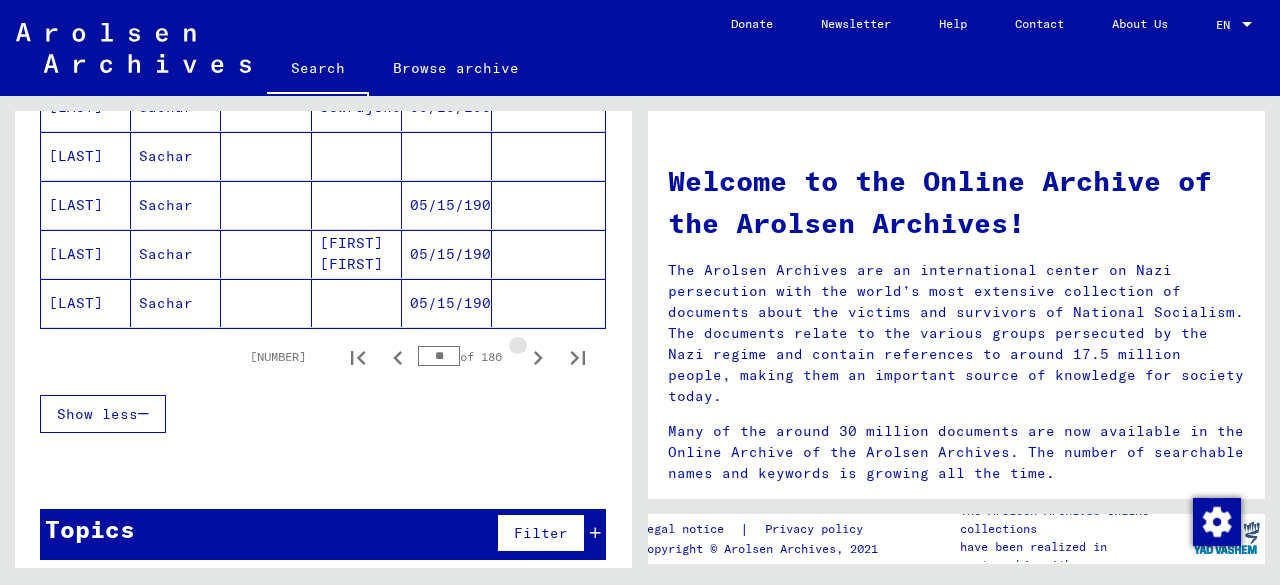 click 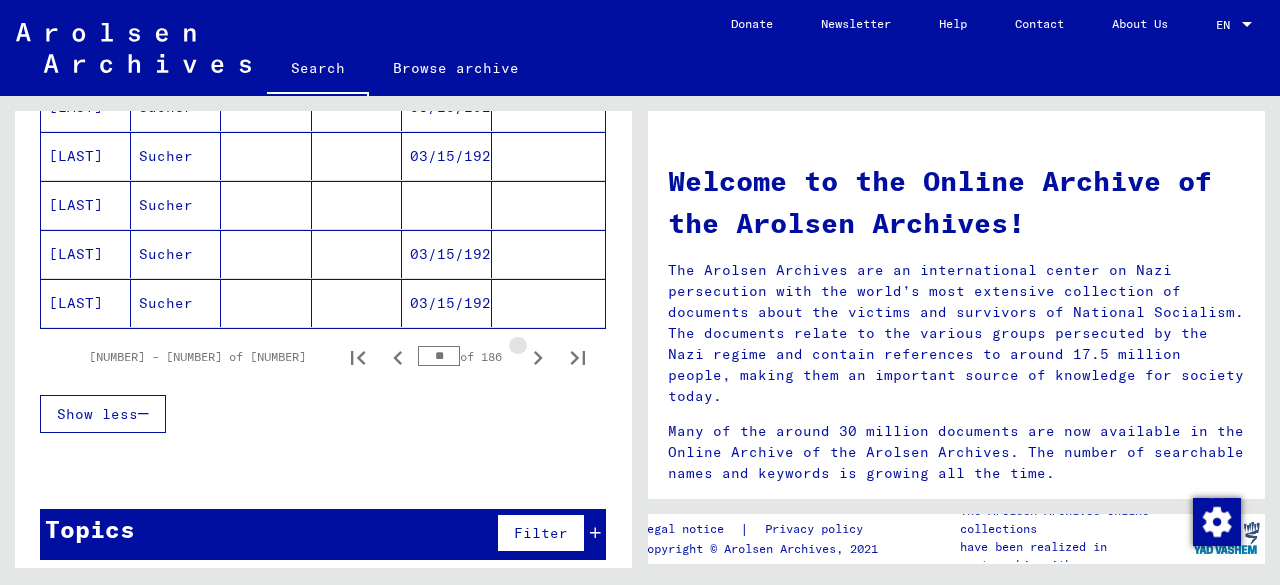 click 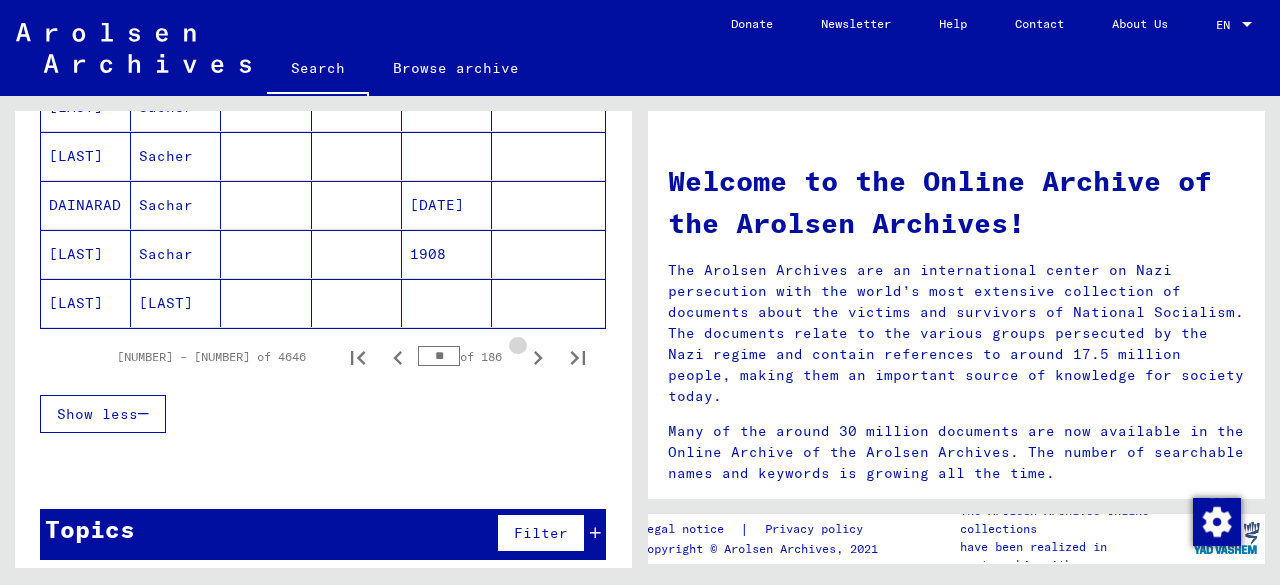 click 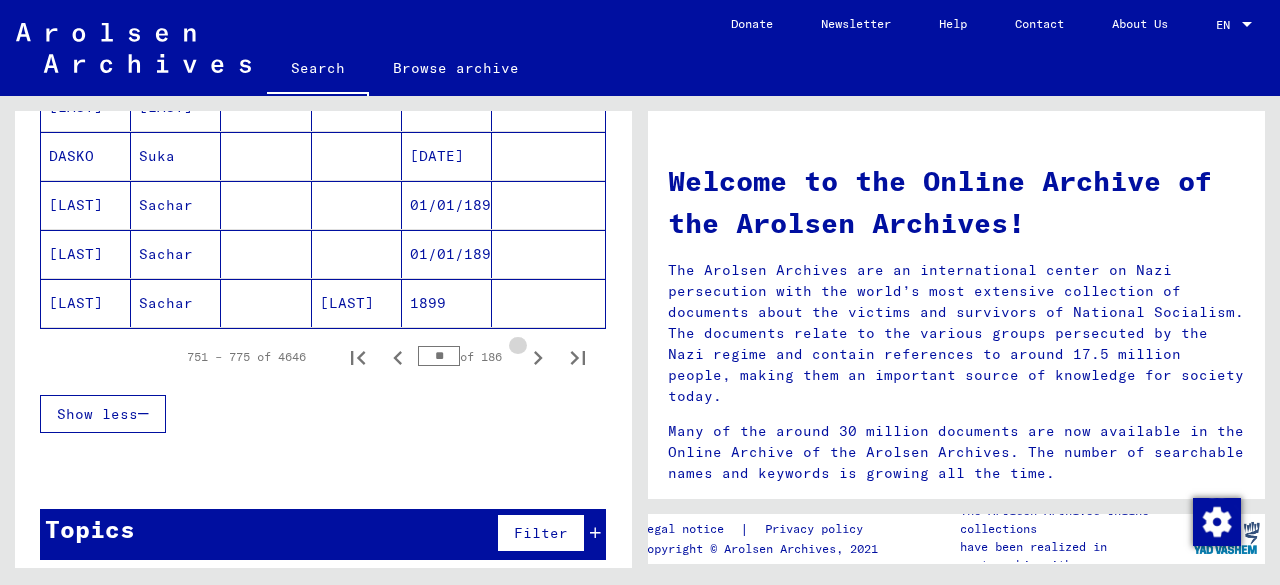 click 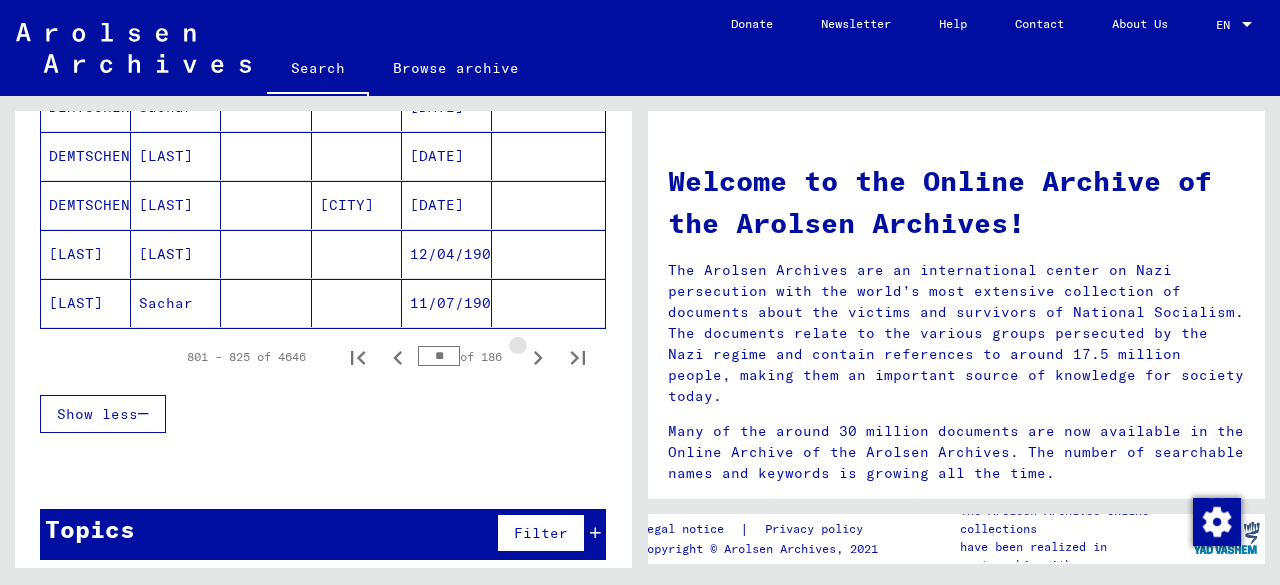 click 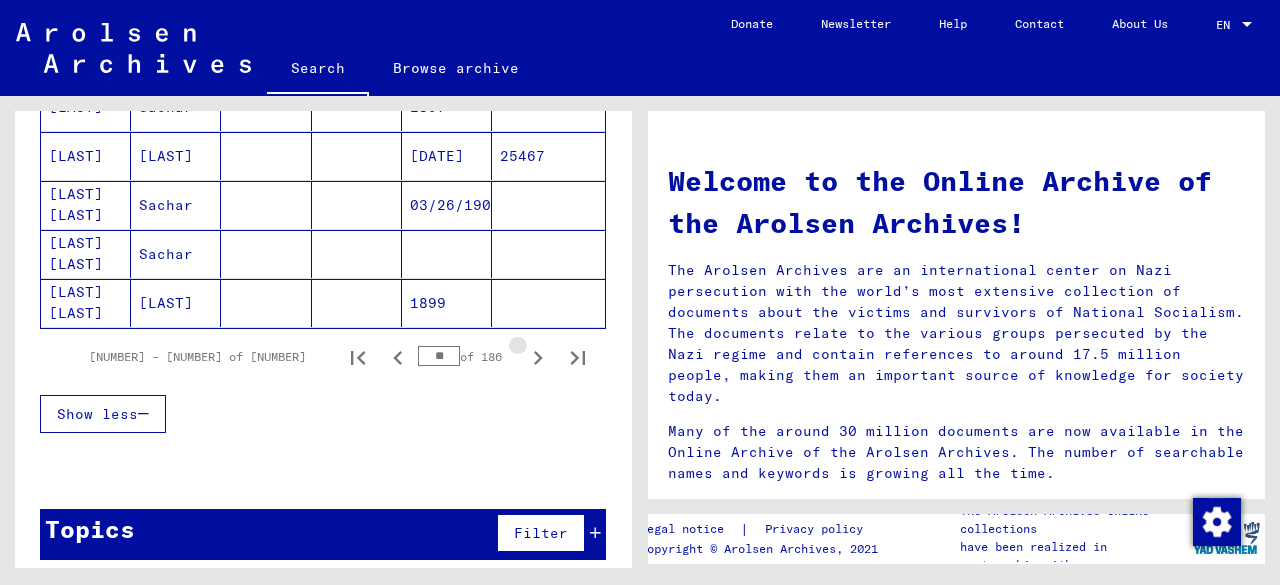 click 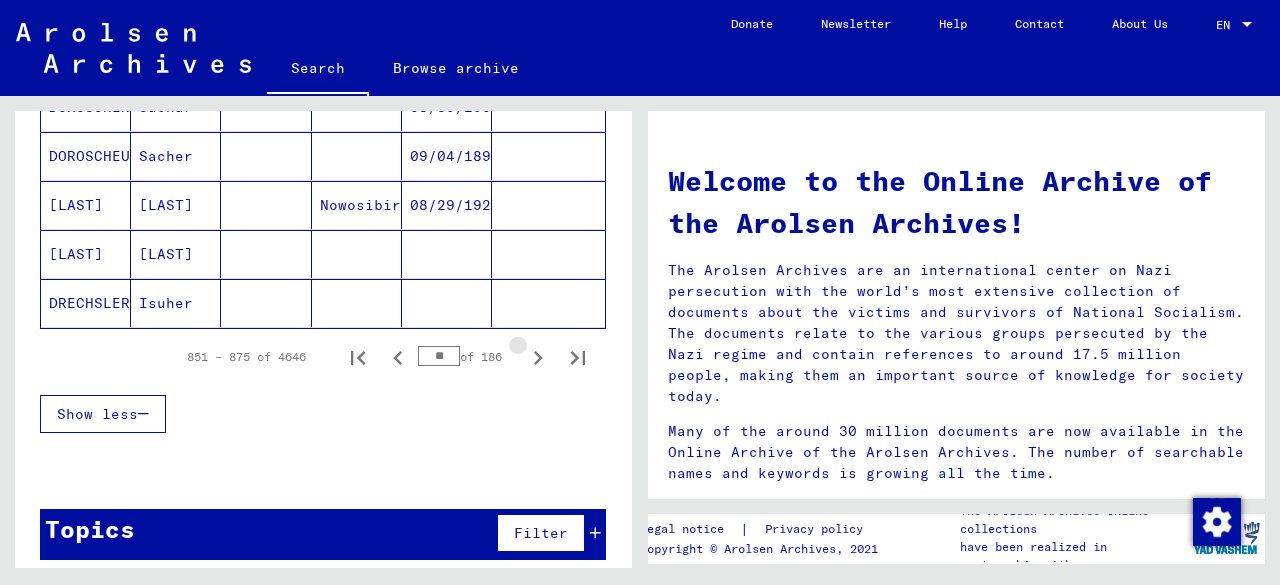 click 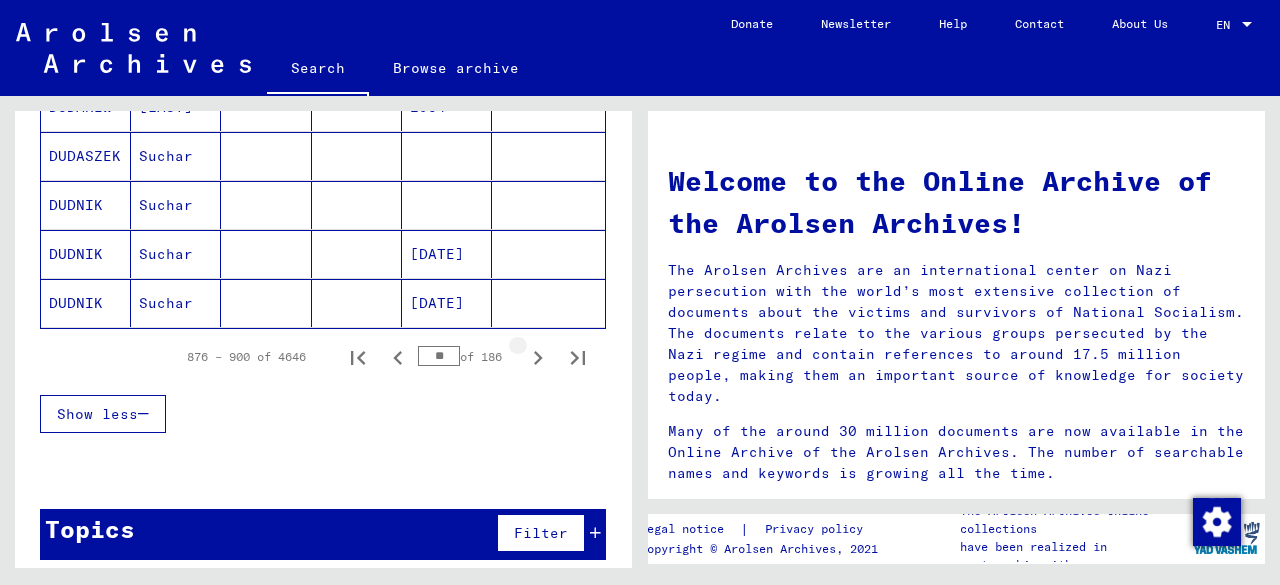 click 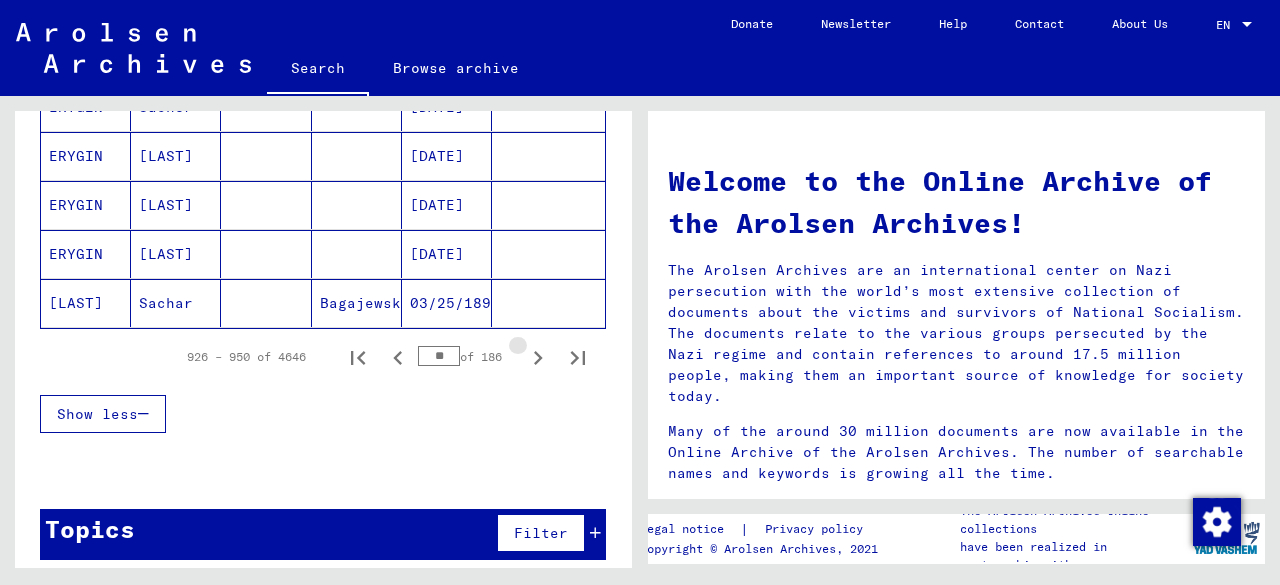click 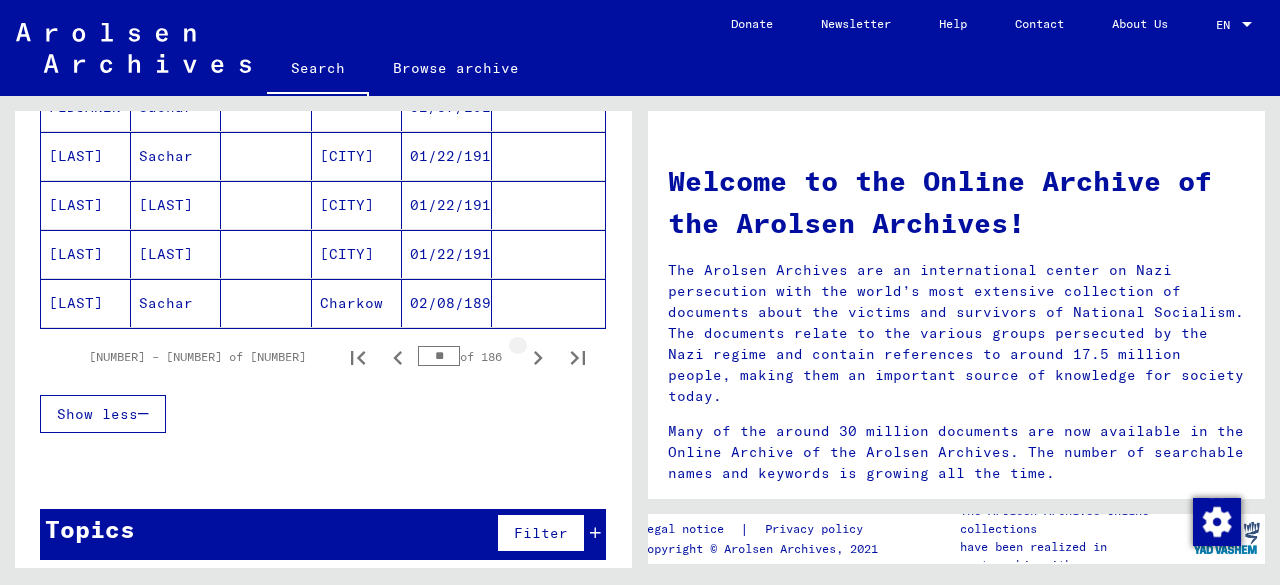 click 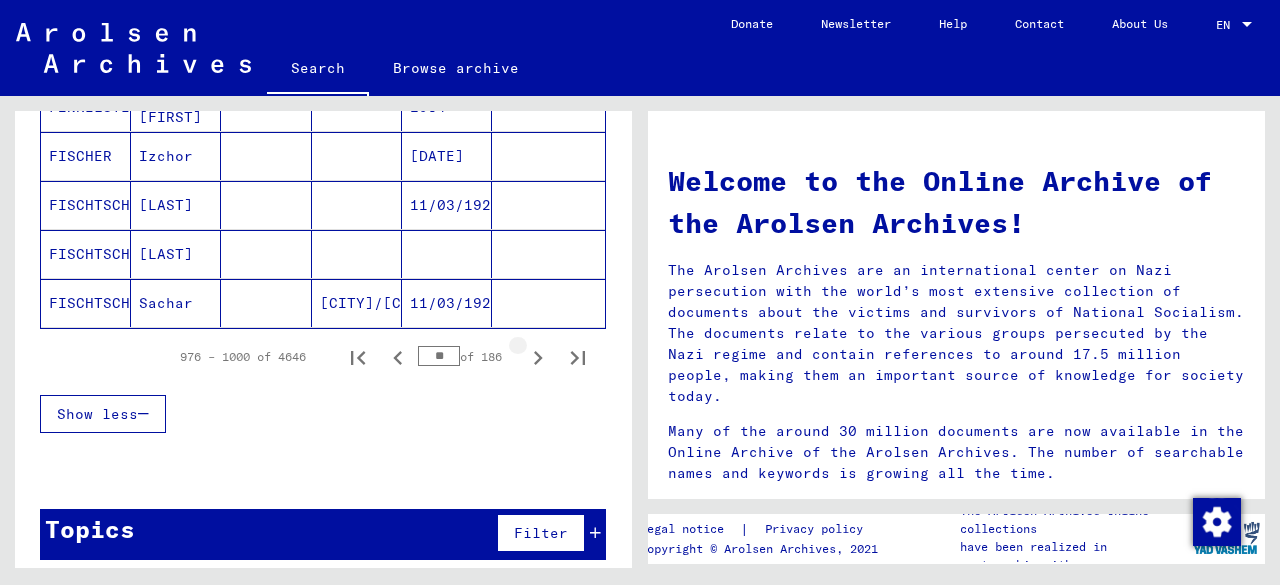 click 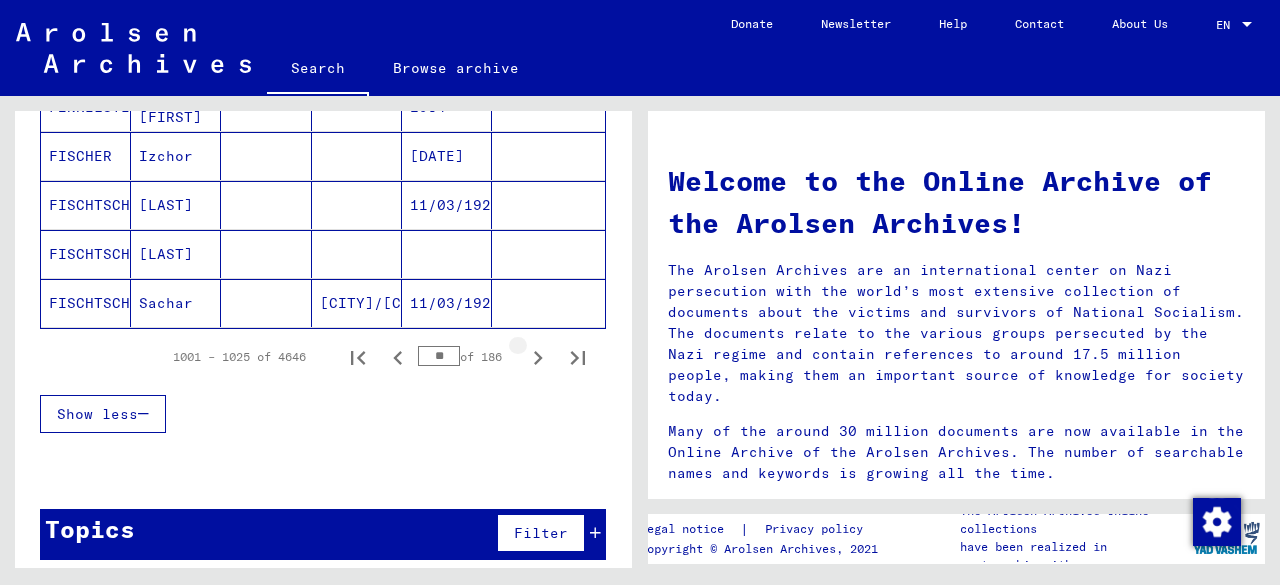 click 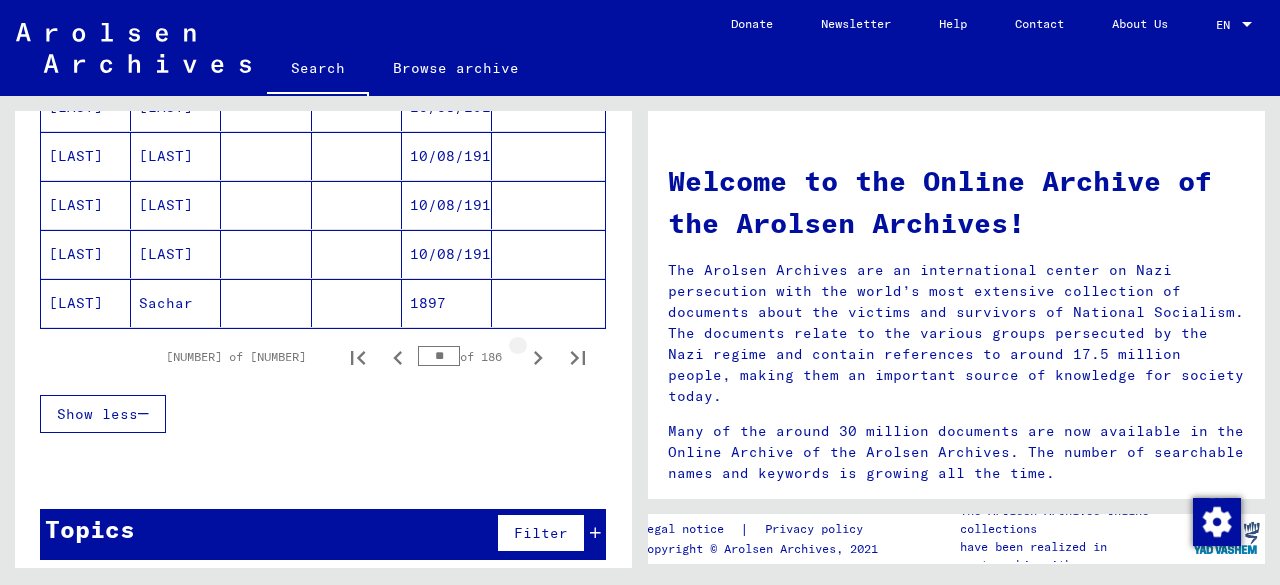 click 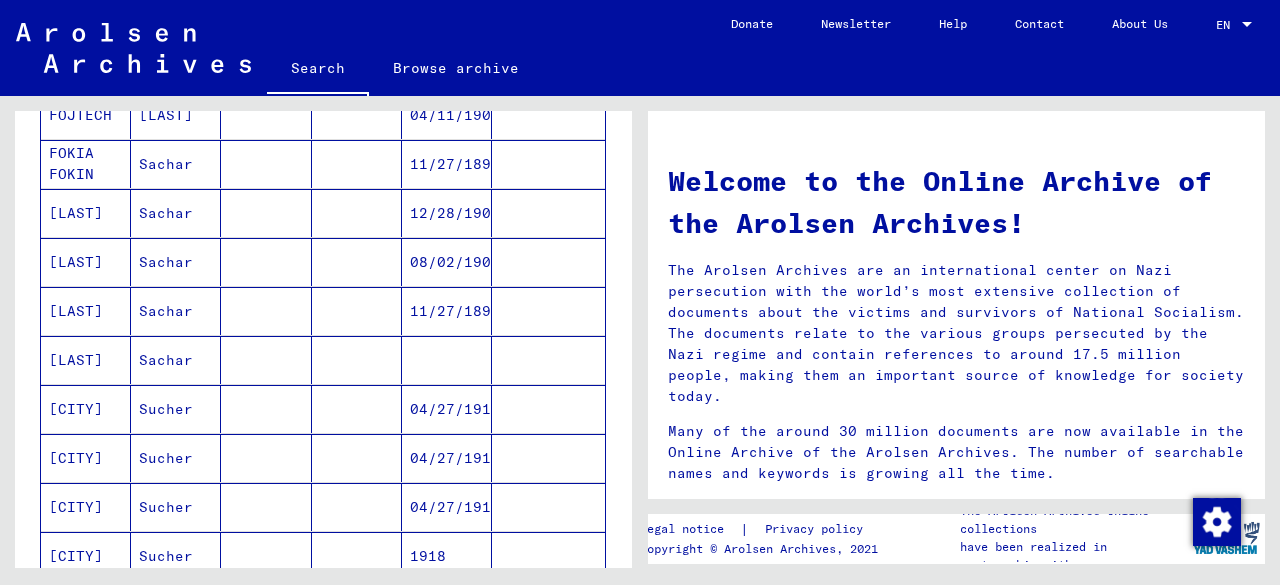 scroll, scrollTop: 0, scrollLeft: 0, axis: both 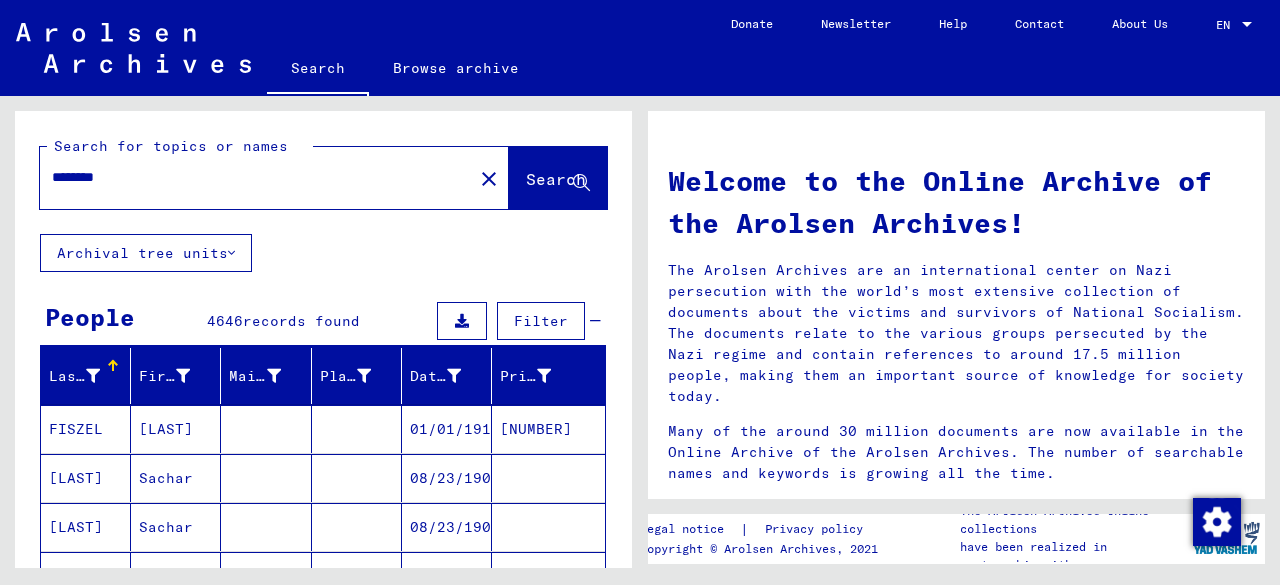 click on "********" at bounding box center (250, 177) 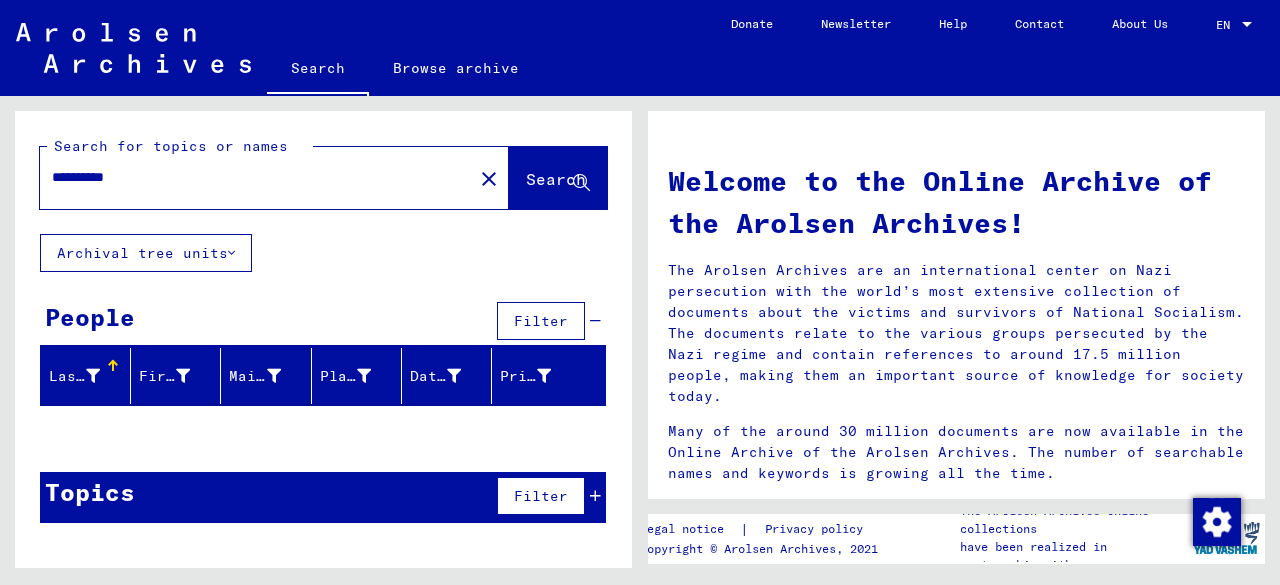 click on "**********" at bounding box center (250, 177) 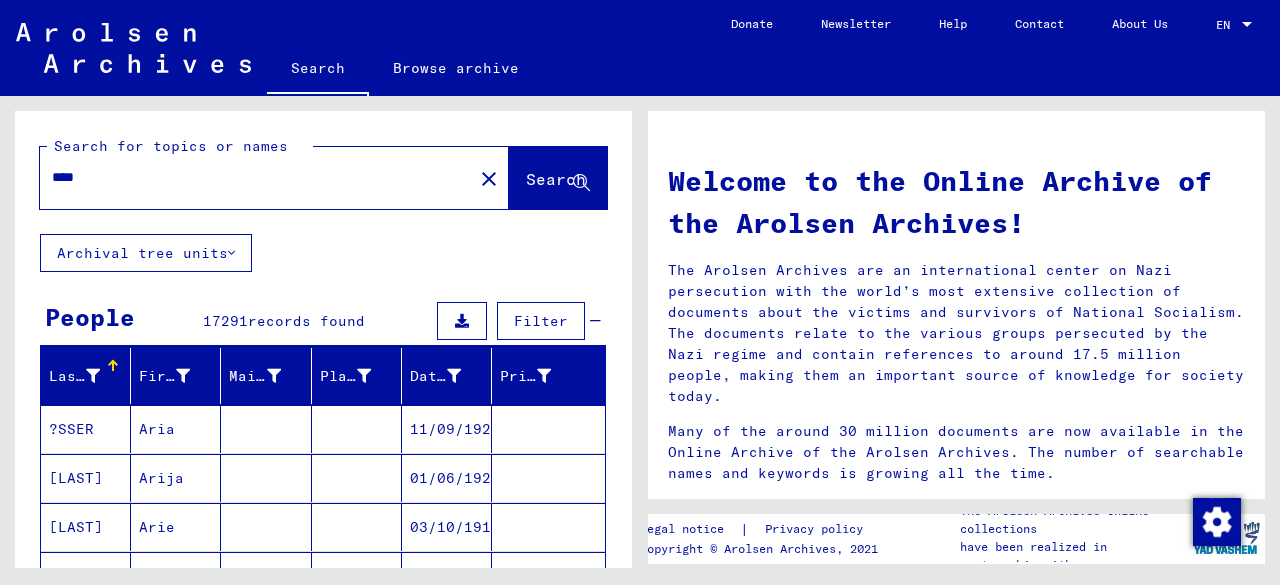 click on "****" at bounding box center (250, 177) 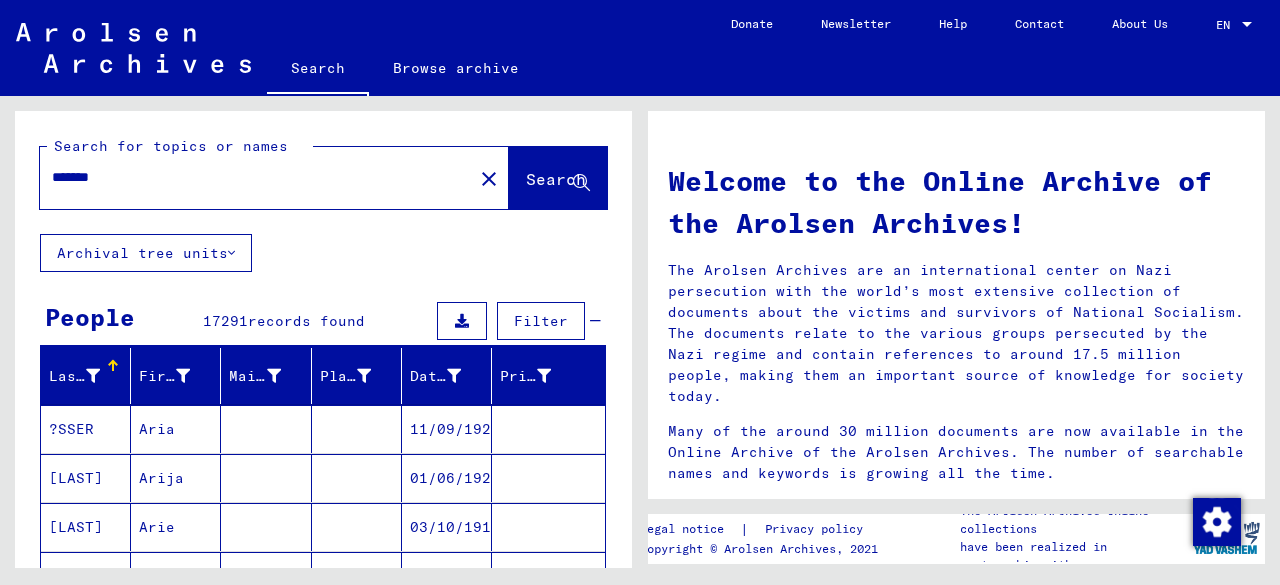 type on "*******" 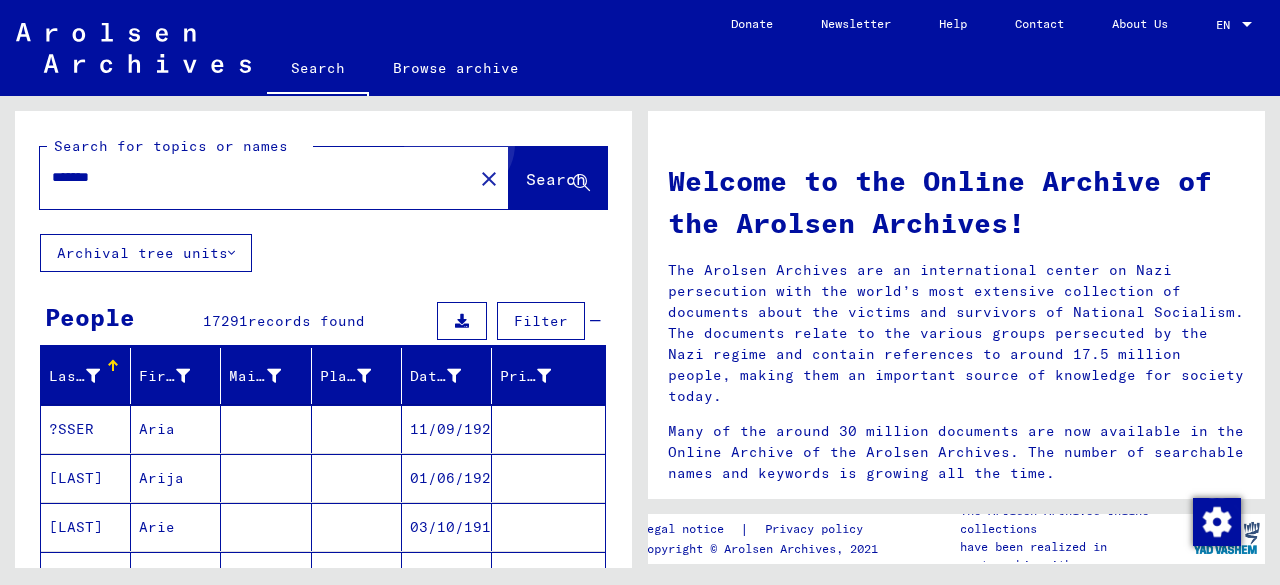 click on "Search" 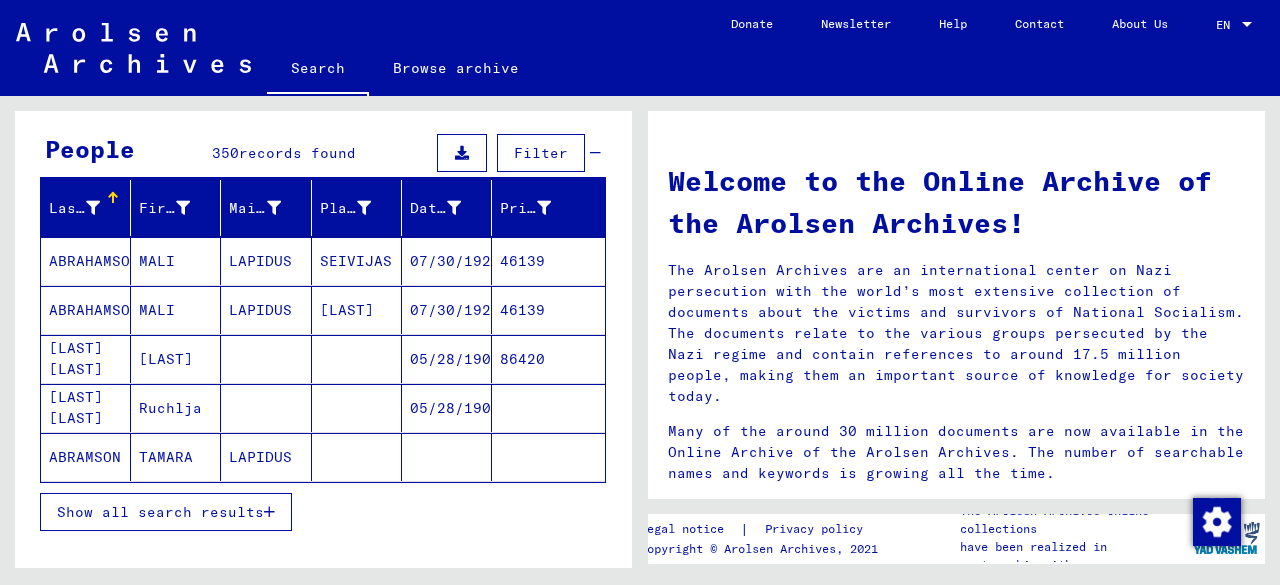 scroll, scrollTop: 200, scrollLeft: 0, axis: vertical 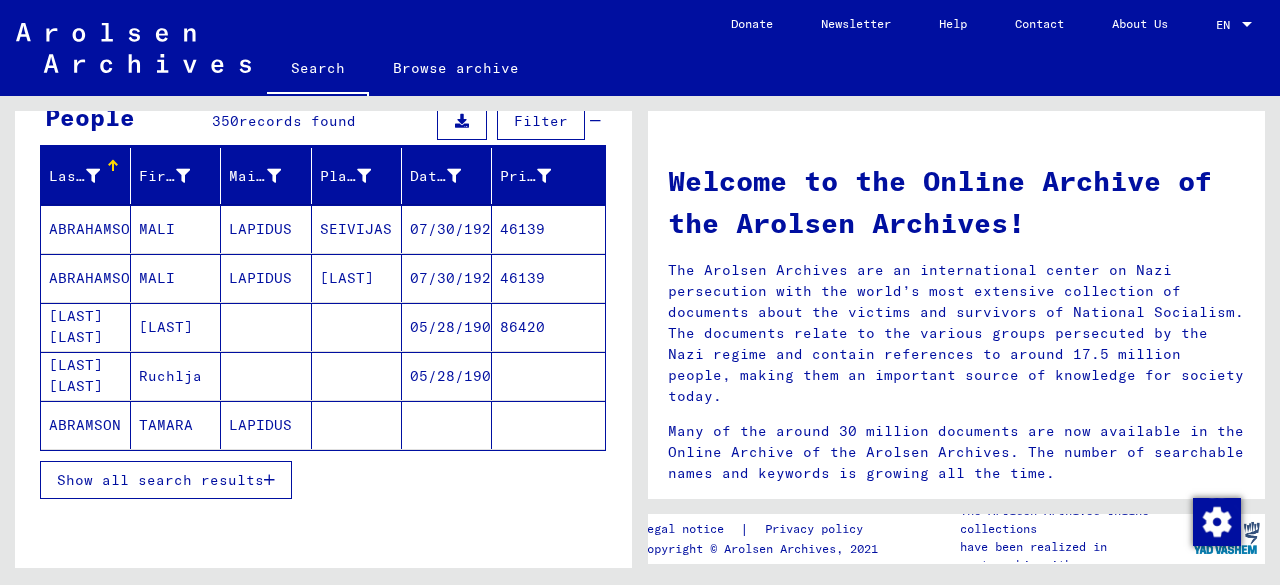 click on "Show all search results" at bounding box center [160, 480] 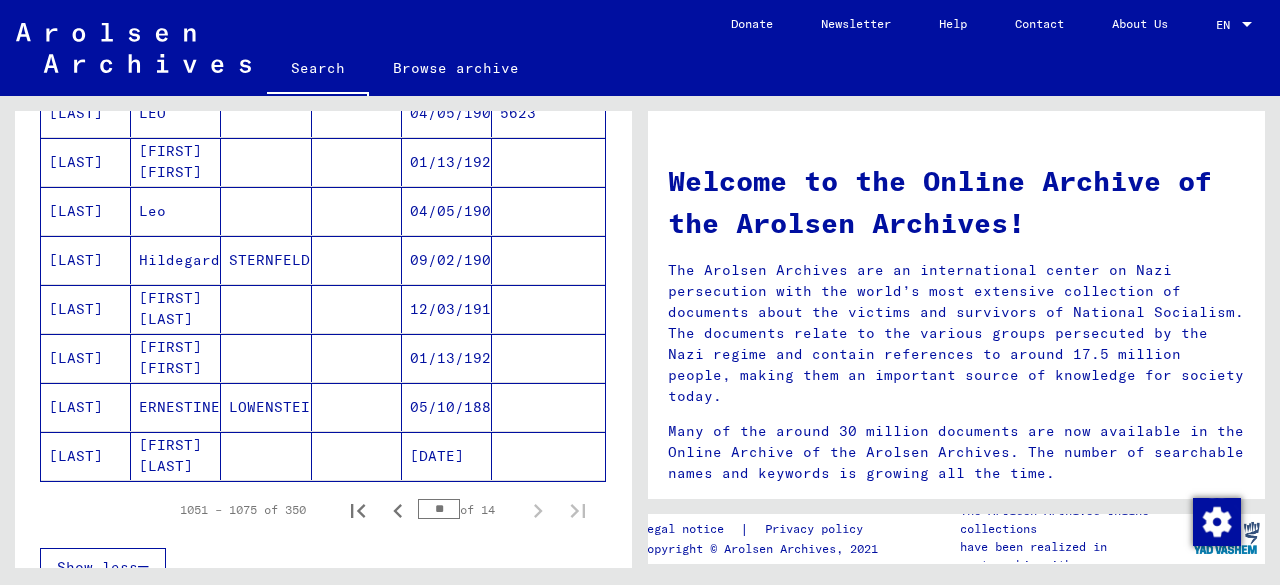 scroll, scrollTop: 1300, scrollLeft: 0, axis: vertical 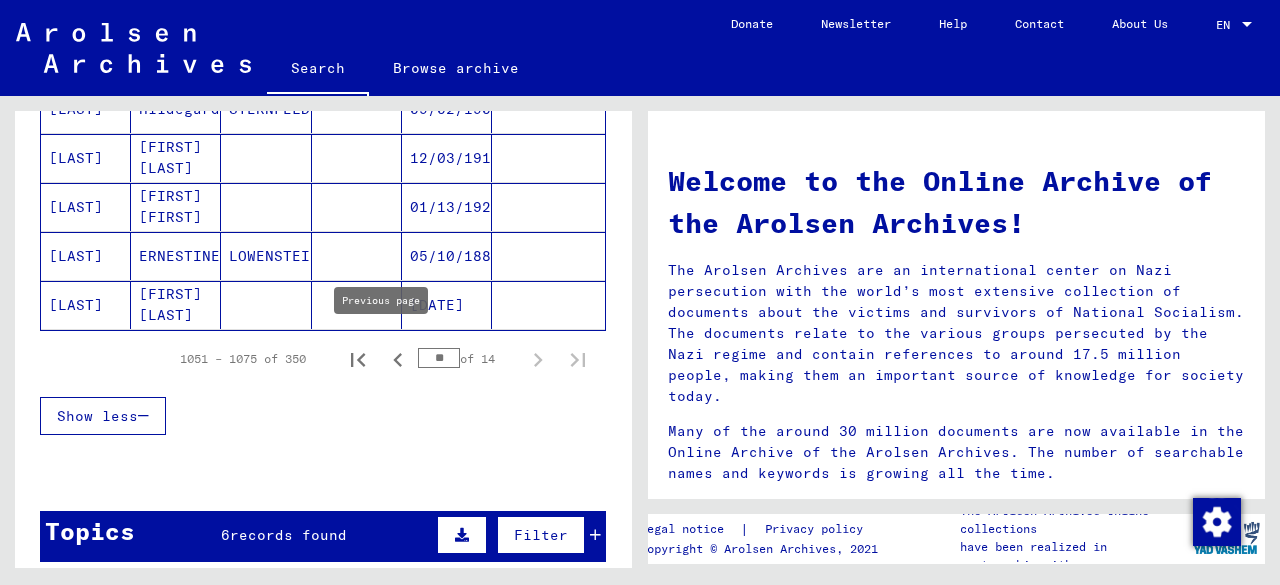 click 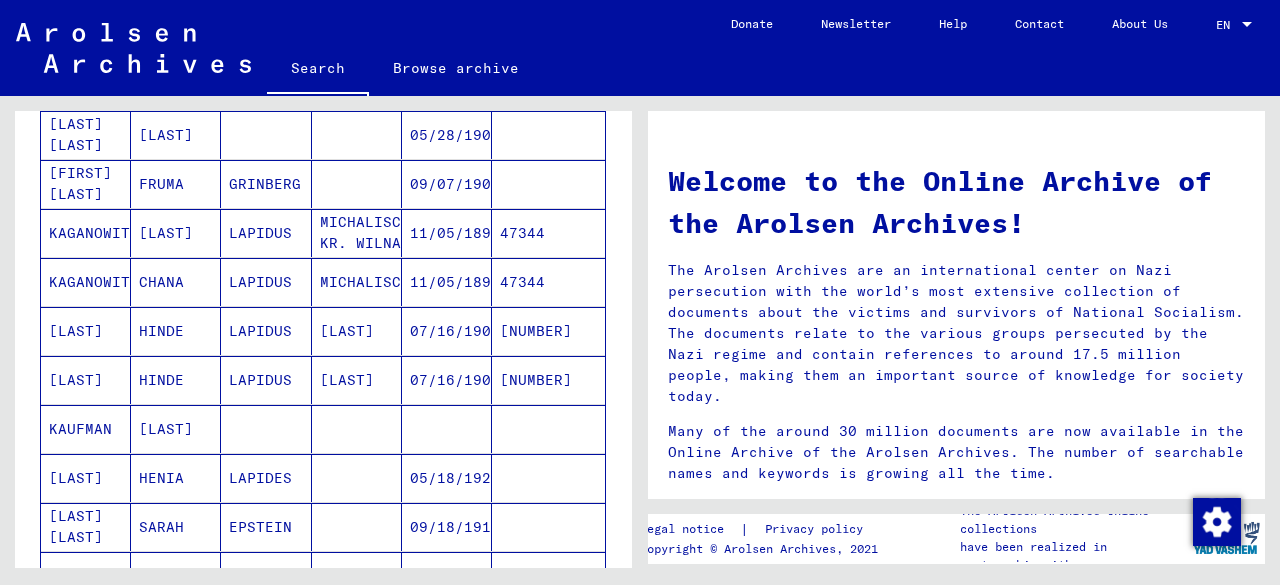 click on "Records of the ITS and its predecessors / Inquiry processing / ITS case files as of 1947 / Repository of T/D cases / Tracing and documentation cases with (T/D) numbers between 500.000 and 749.999 / Tracing and documentation cases with (T/D) numbers between 623.500 and 623.999 Tracing and documentation case no. 623.512 for LAPIDOT, PESSIA born [YEAR]" at bounding box center (357, 1681) 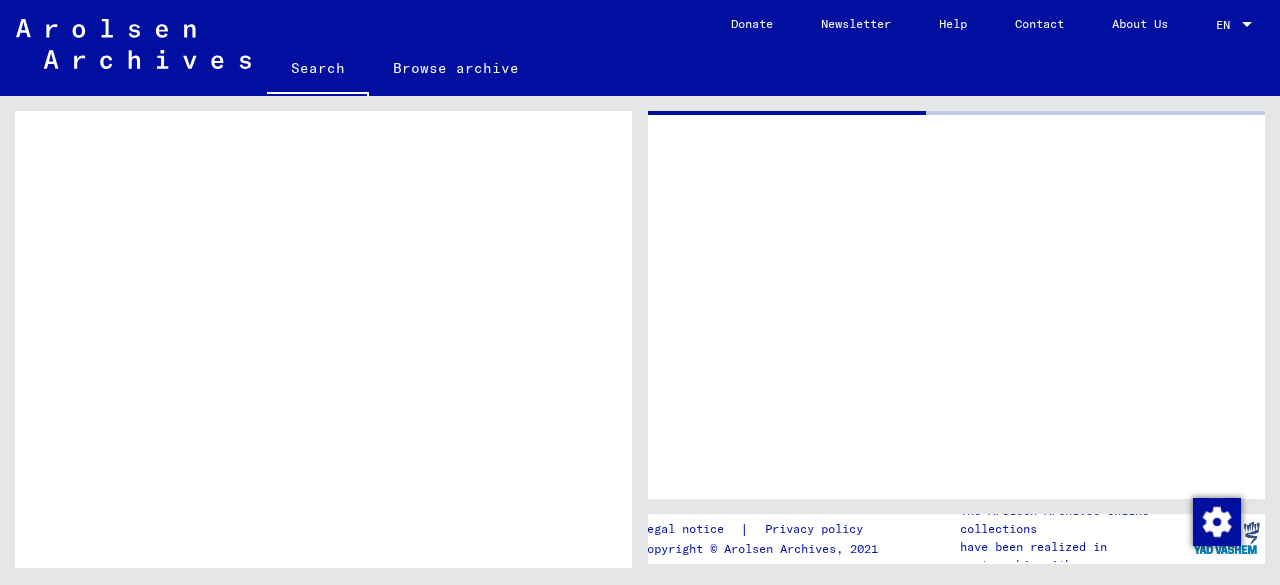 scroll, scrollTop: 430, scrollLeft: 0, axis: vertical 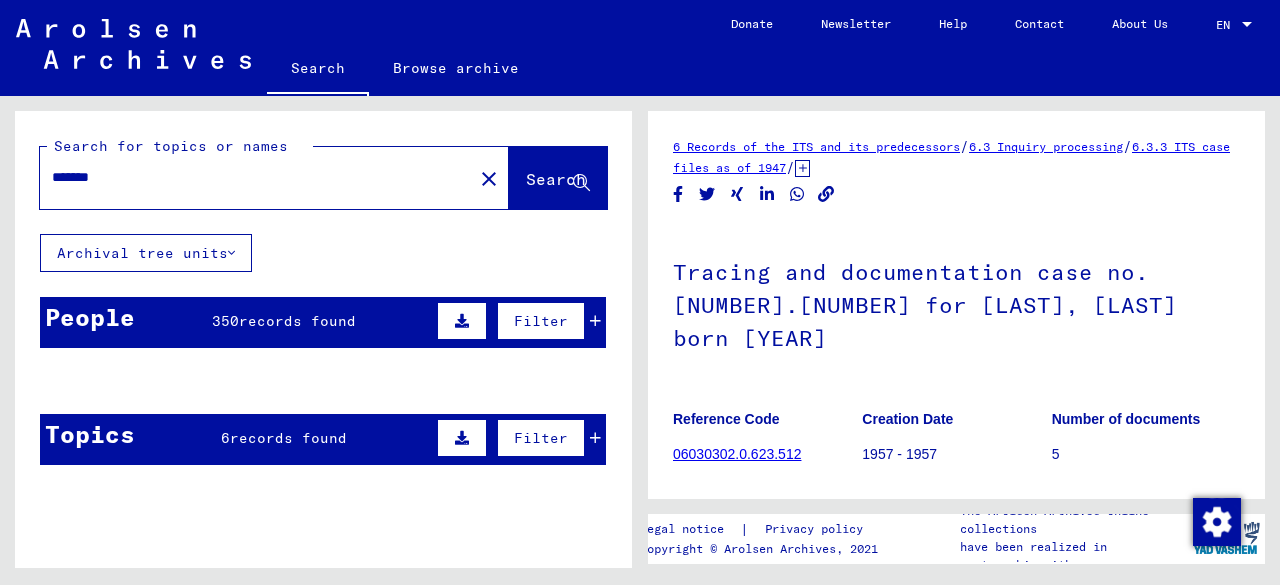 click on "Search" 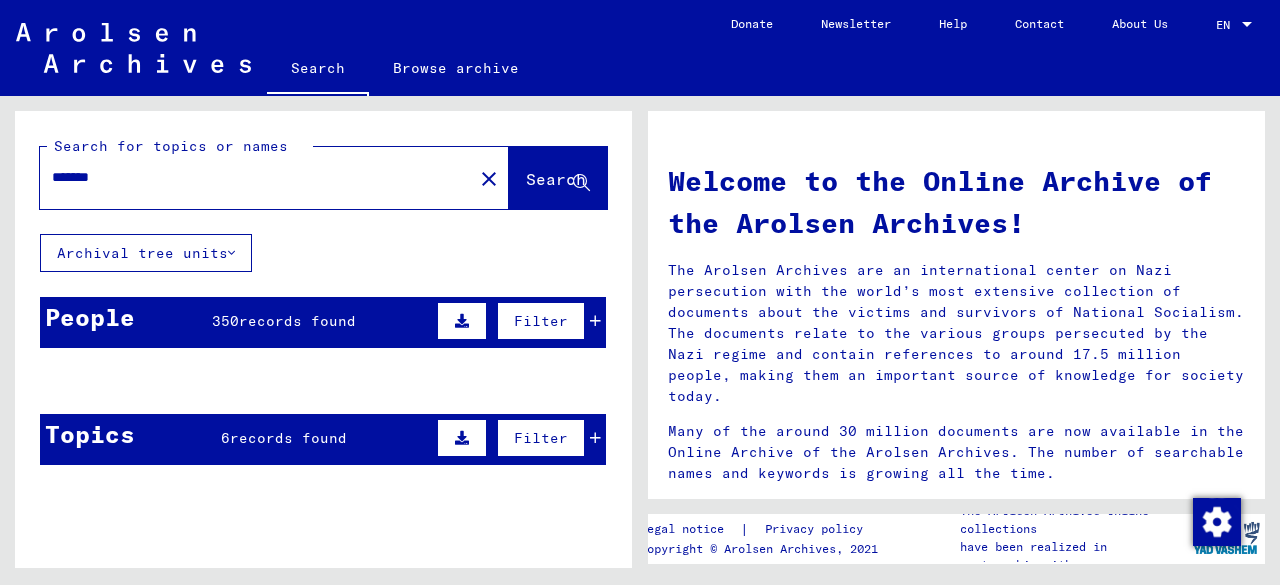 click at bounding box center [595, 321] 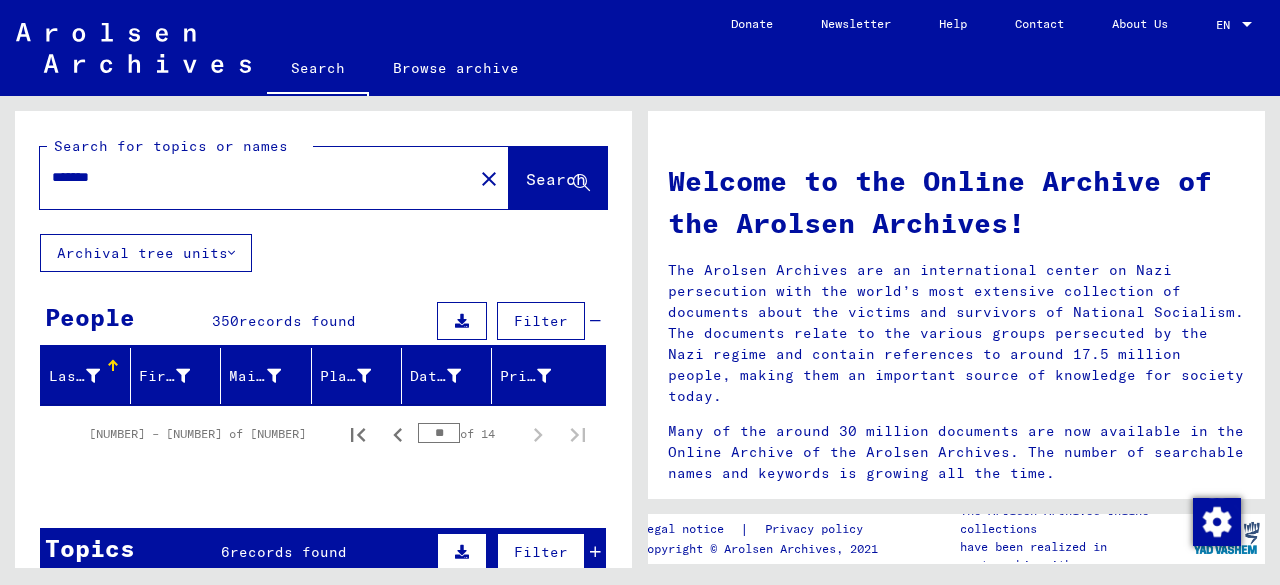 click on "**" at bounding box center (439, 433) 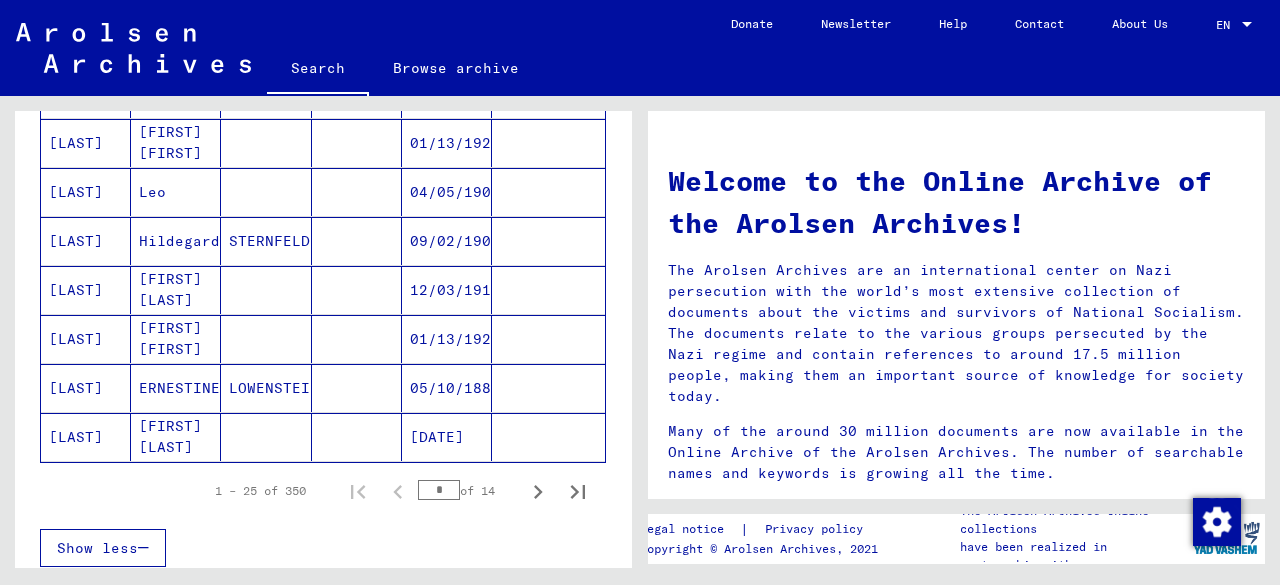 scroll, scrollTop: 1200, scrollLeft: 0, axis: vertical 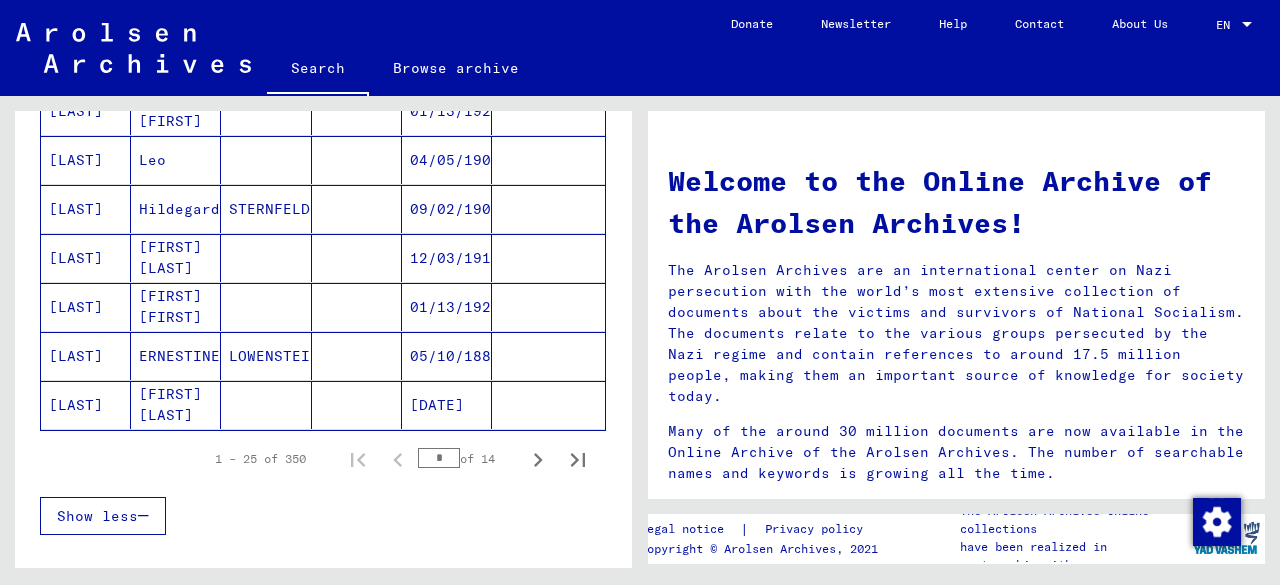 click on "Show less" at bounding box center [323, 516] 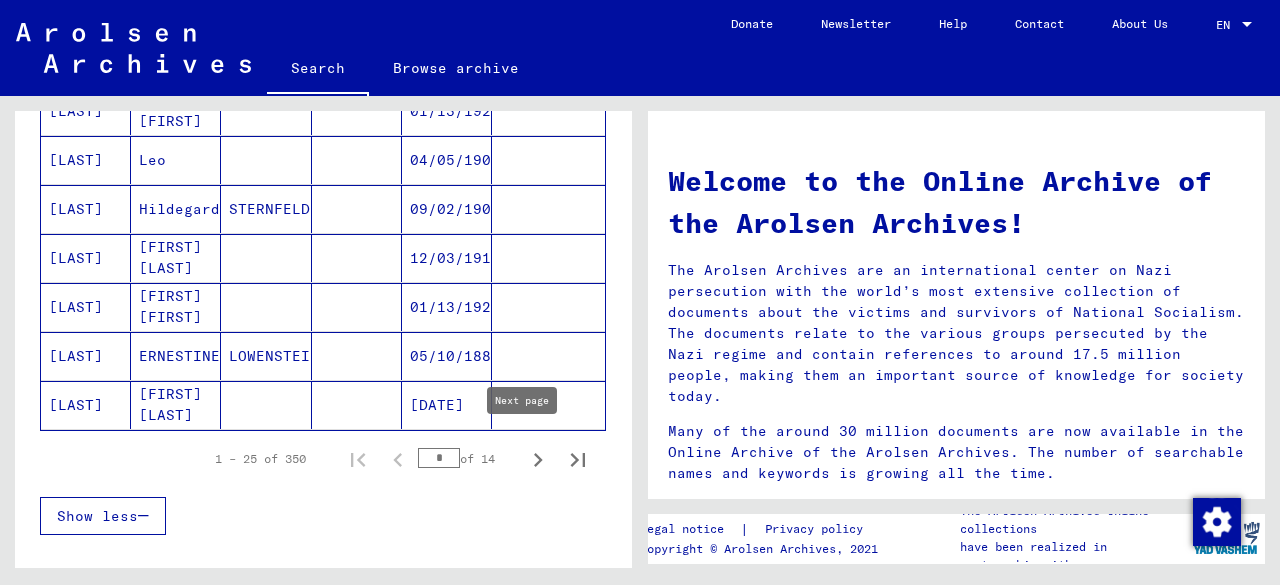 click 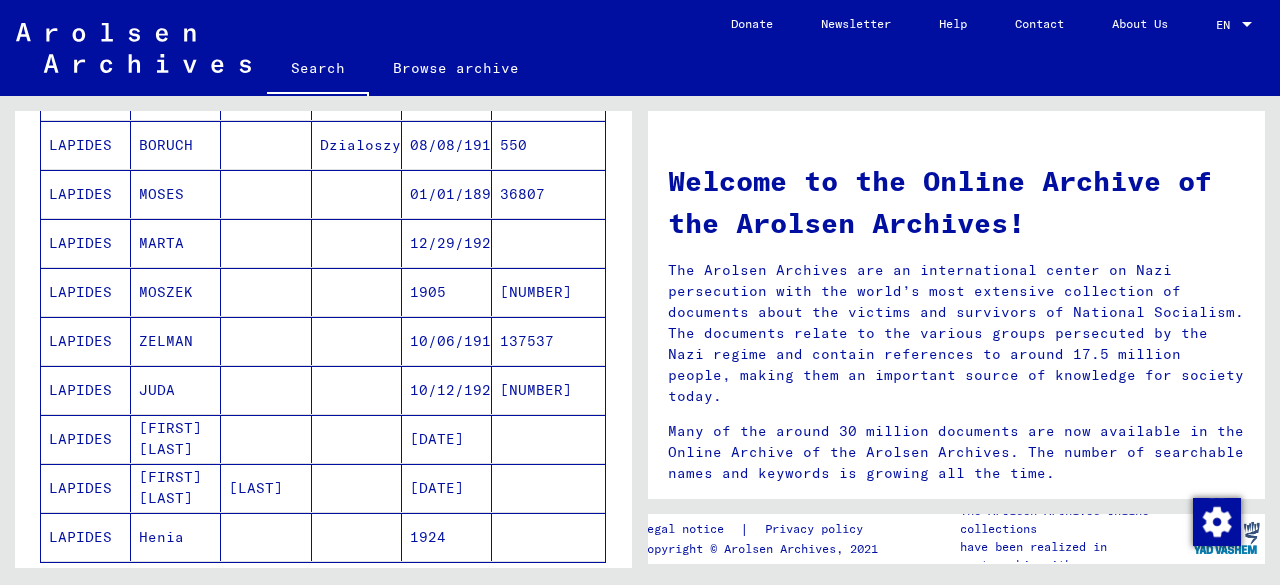 scroll, scrollTop: 1100, scrollLeft: 0, axis: vertical 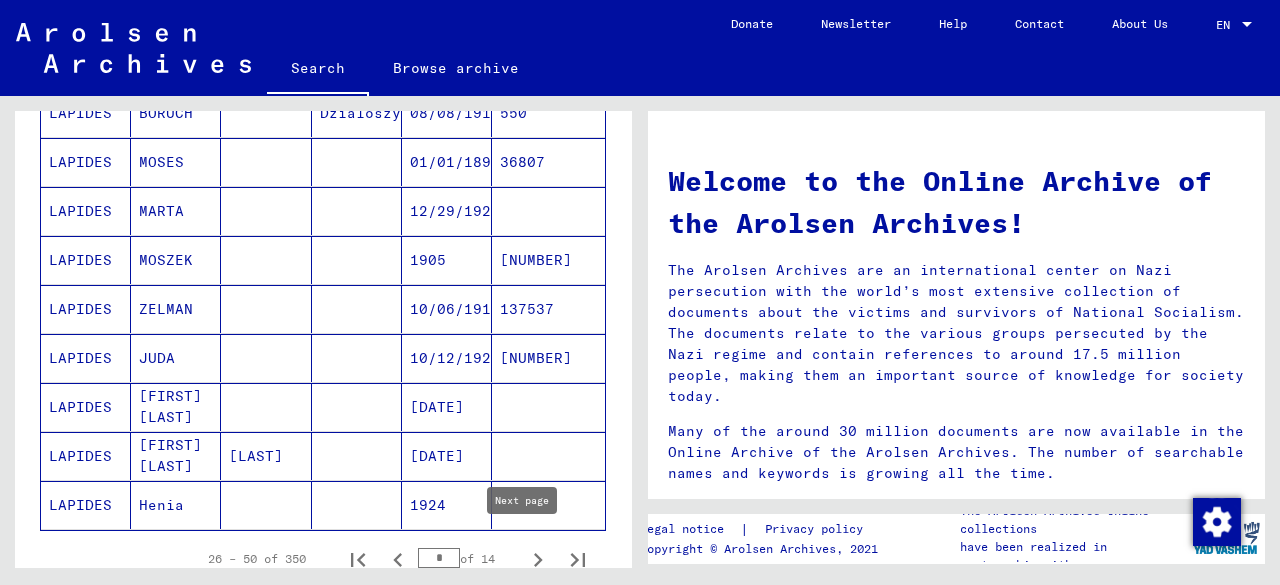 click 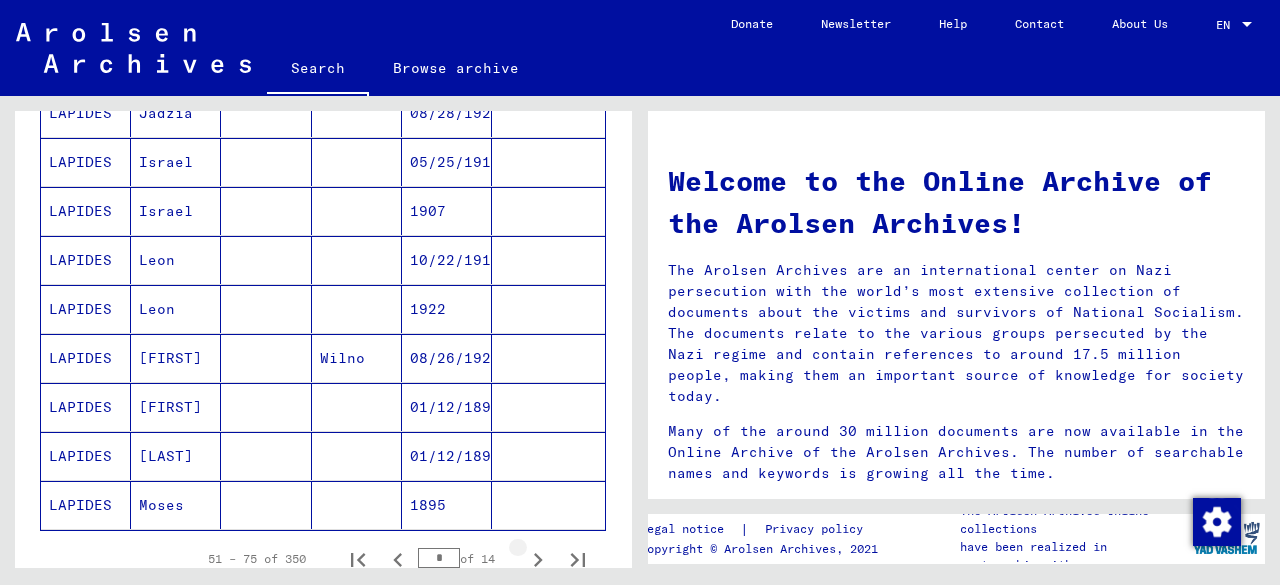 click 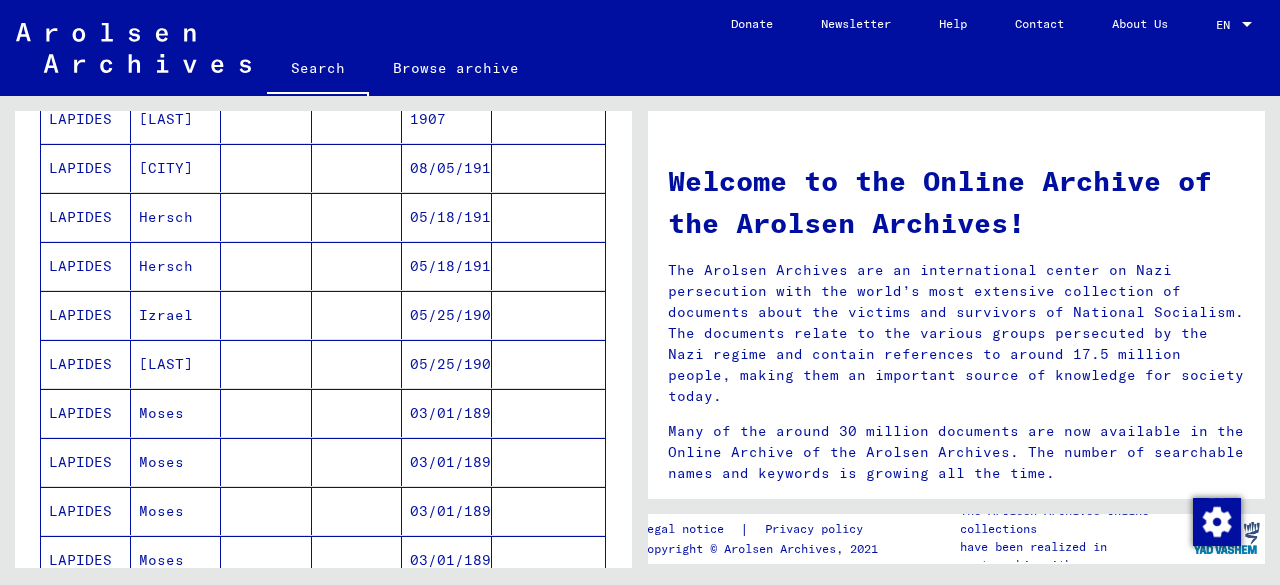 scroll, scrollTop: 1100, scrollLeft: 0, axis: vertical 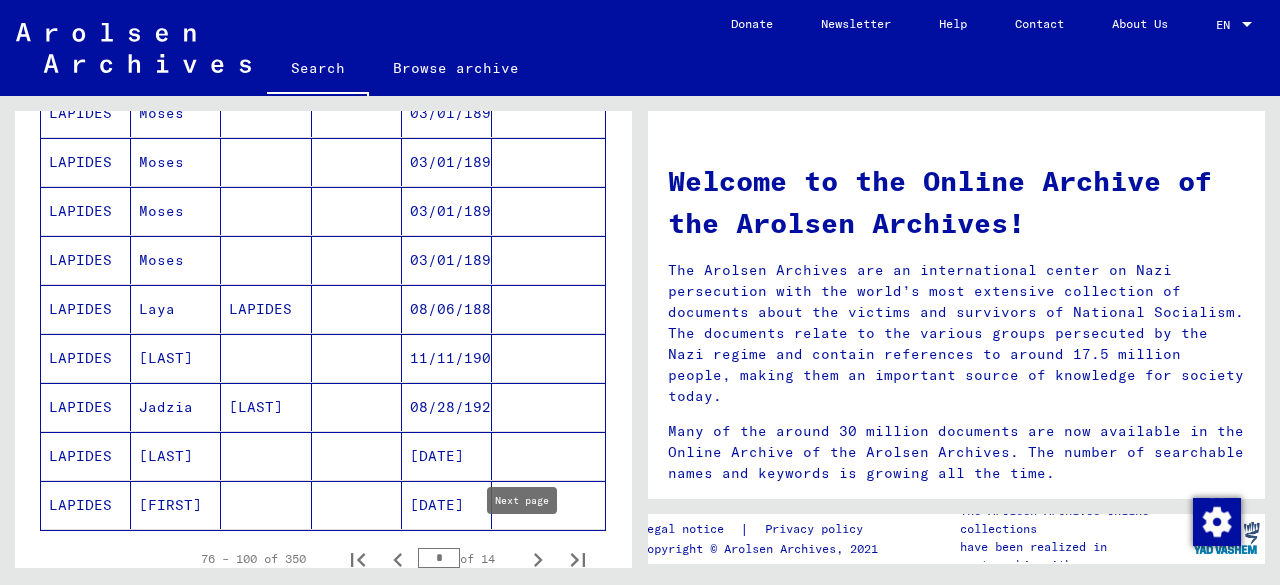 click 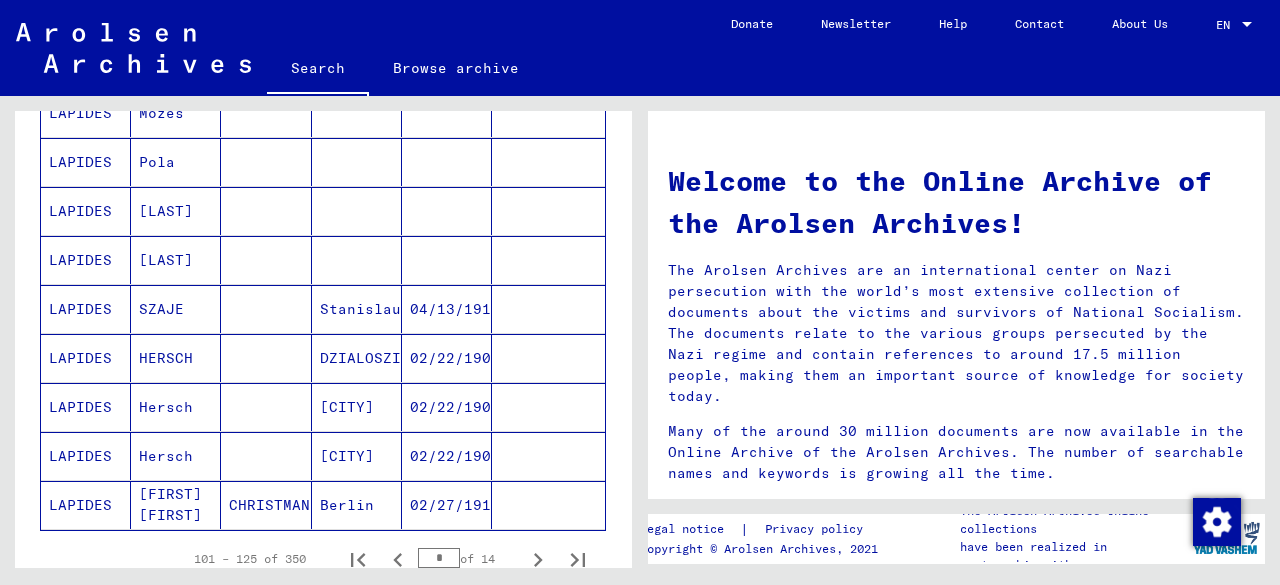 type 